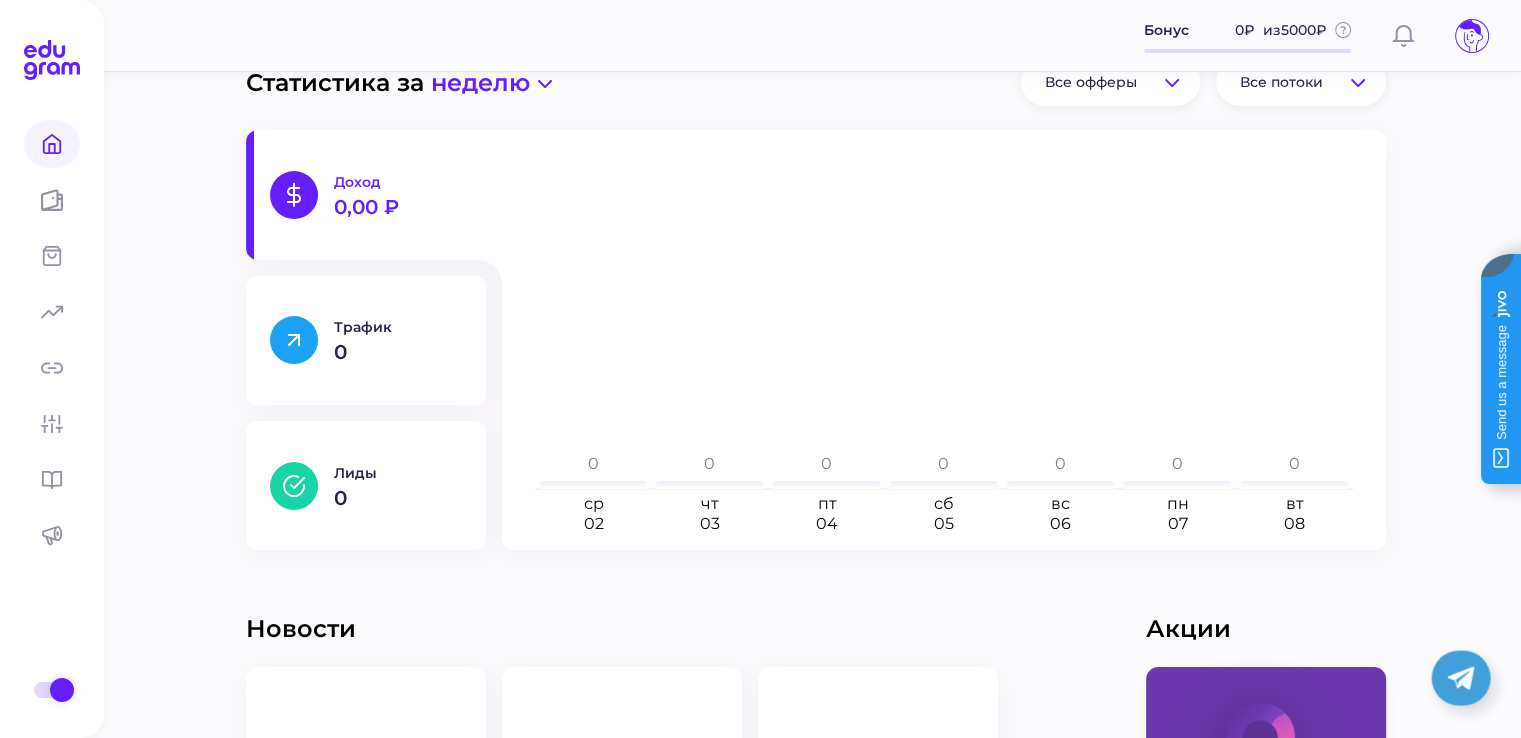 scroll, scrollTop: 300, scrollLeft: 0, axis: vertical 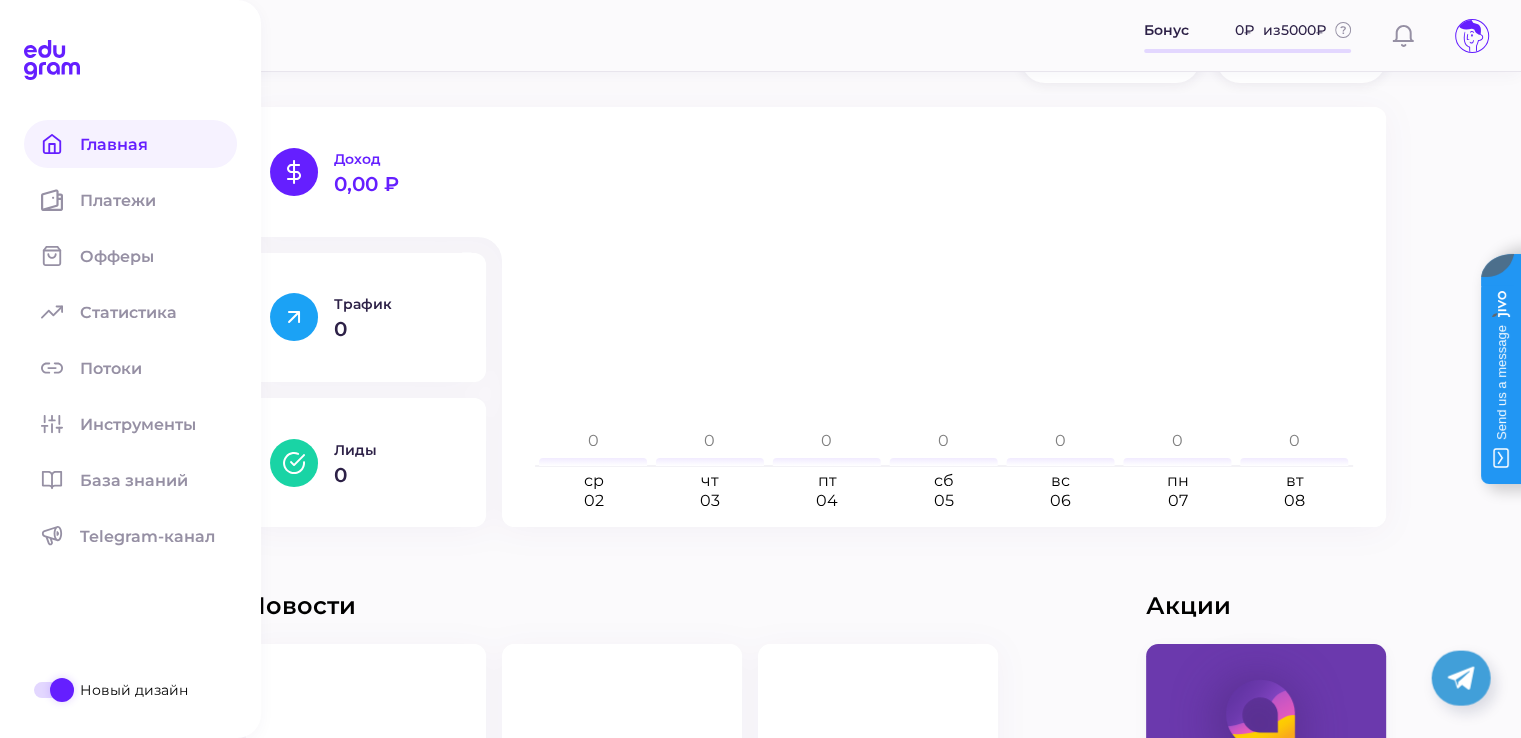 click at bounding box center (62, 690) 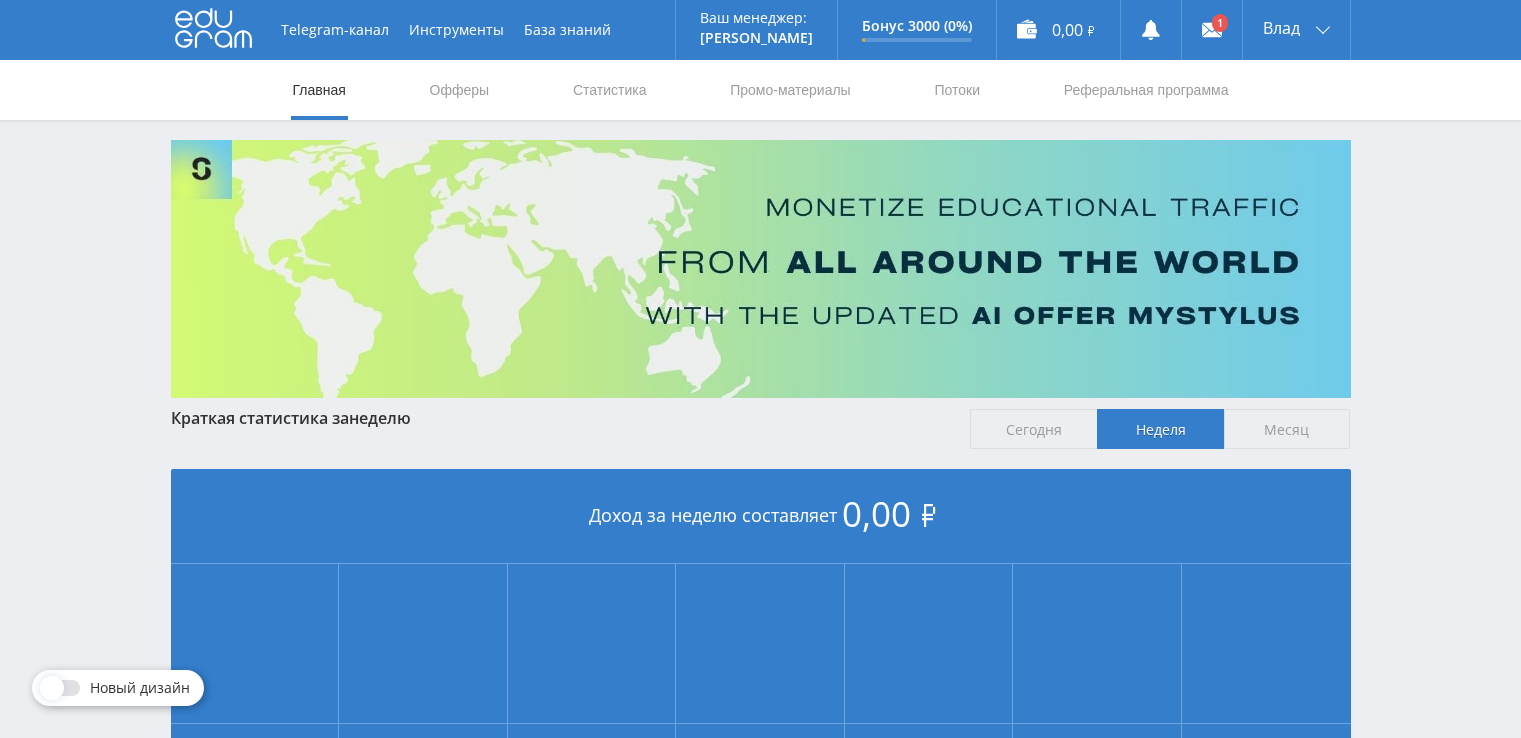 scroll, scrollTop: 0, scrollLeft: 0, axis: both 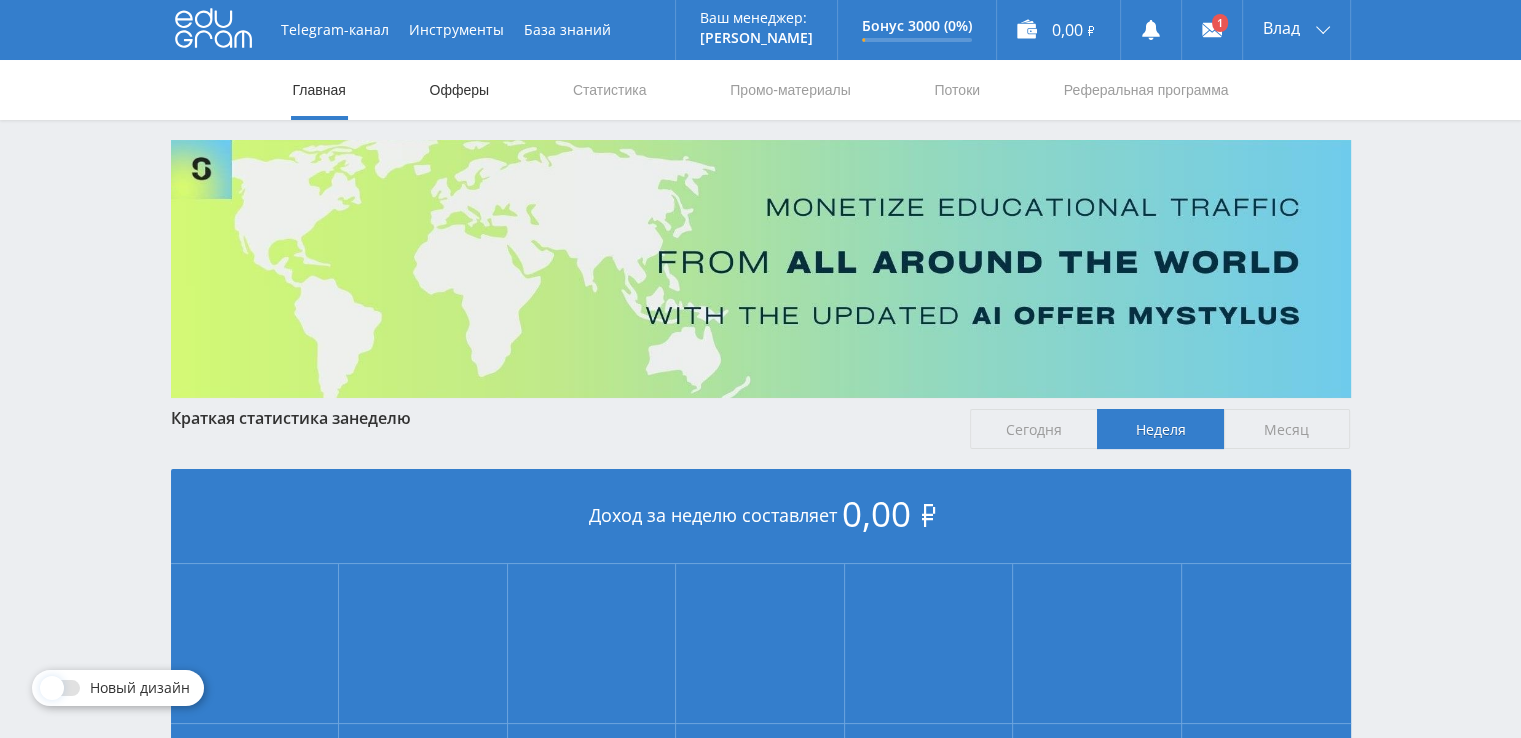 click on "Офферы" at bounding box center [460, 90] 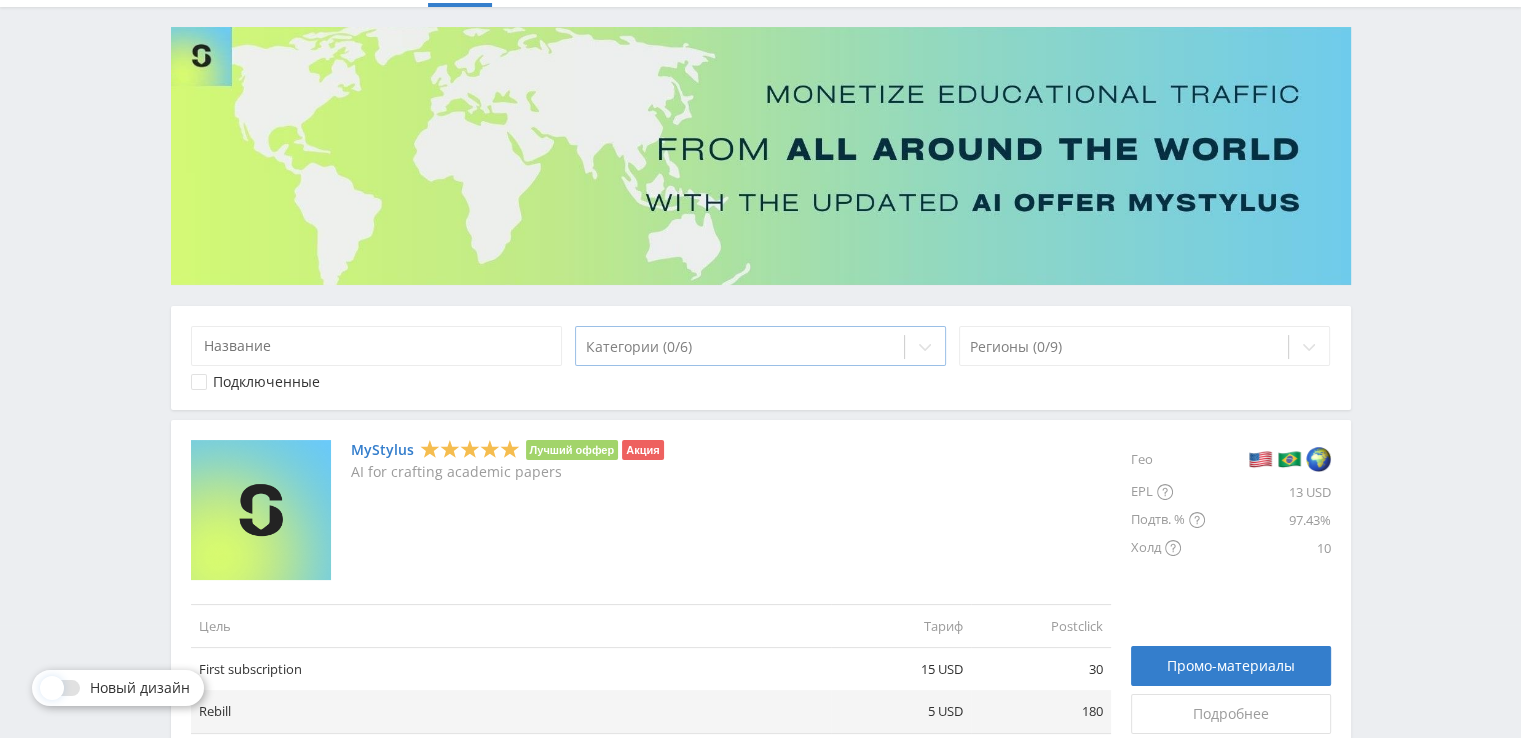 scroll, scrollTop: 200, scrollLeft: 0, axis: vertical 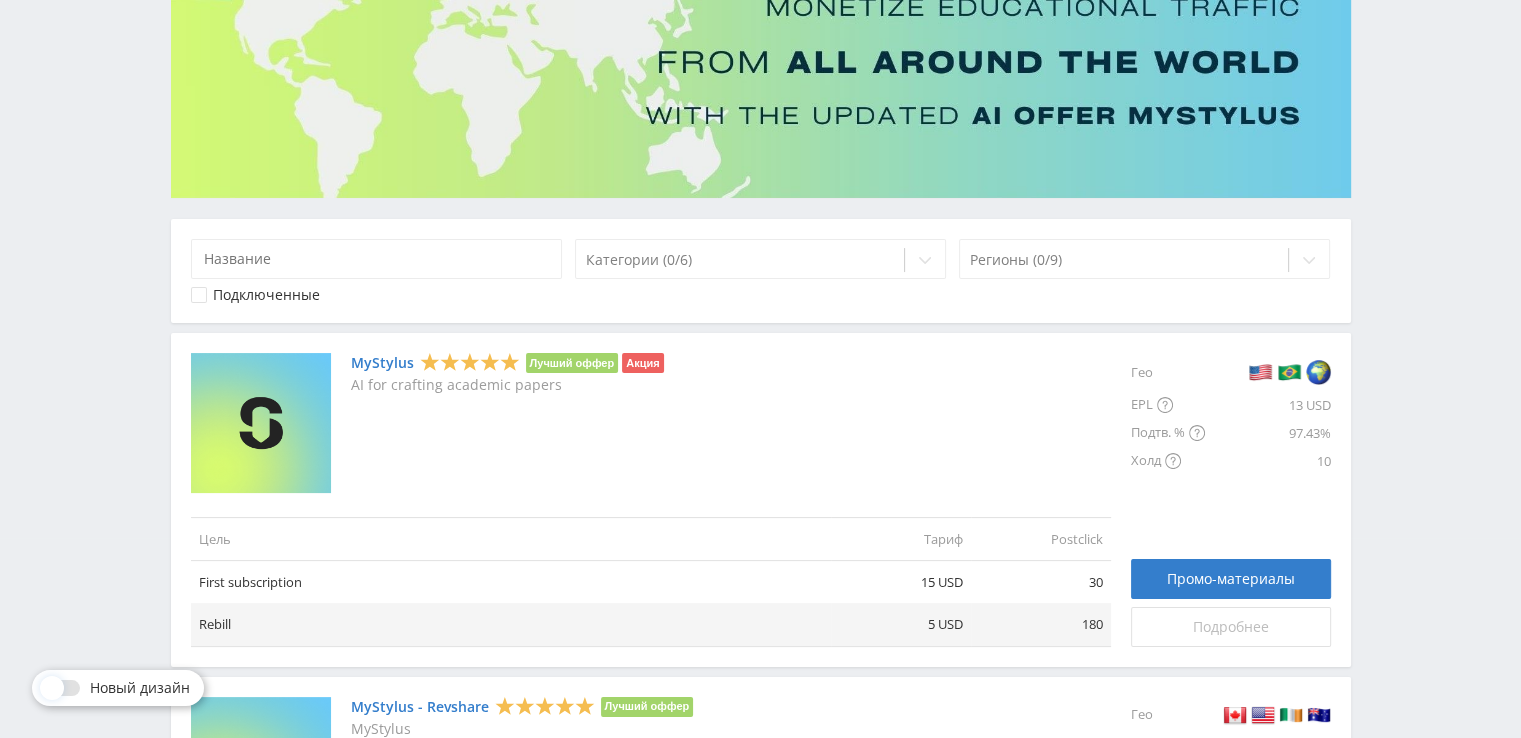 click on "Подробнее" at bounding box center (1231, 627) 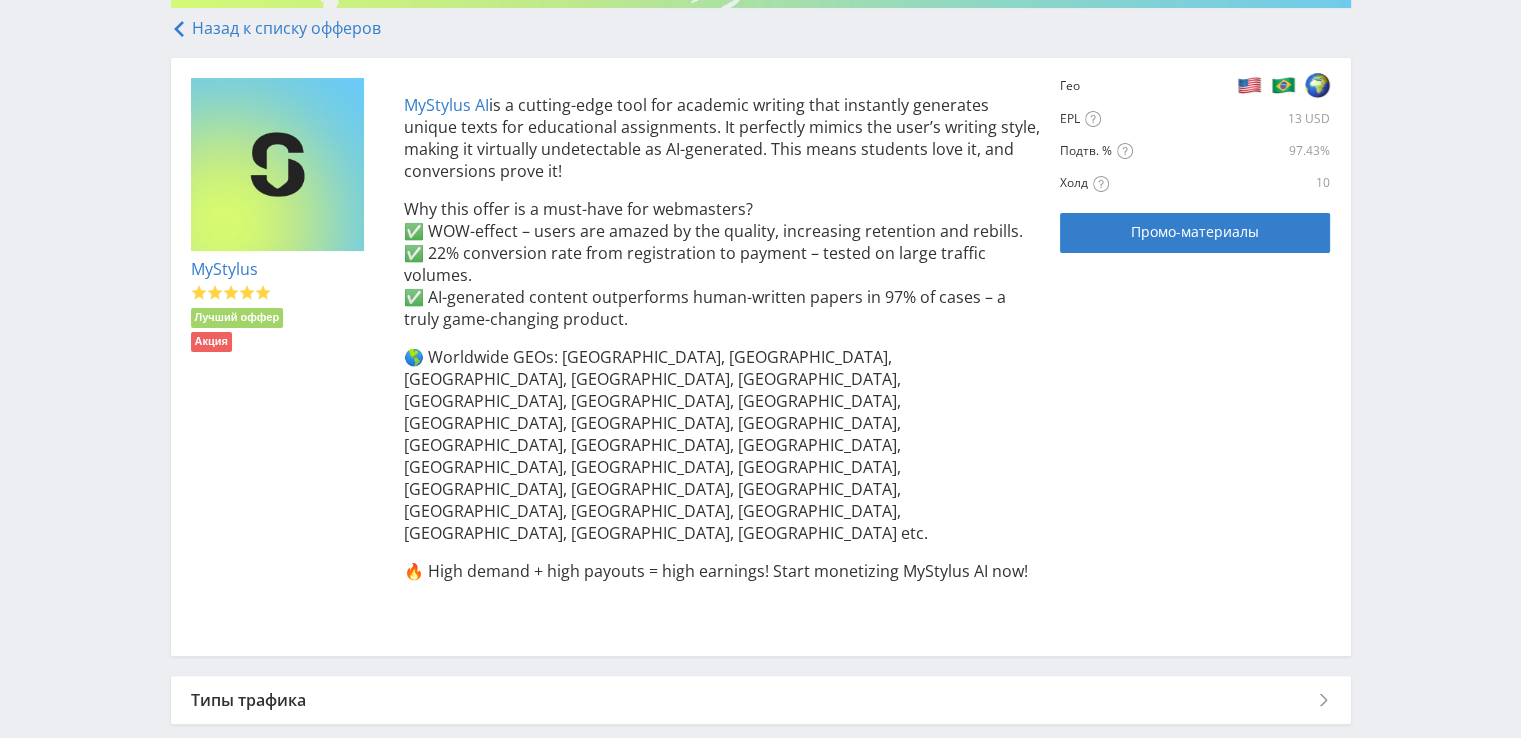 scroll, scrollTop: 455, scrollLeft: 0, axis: vertical 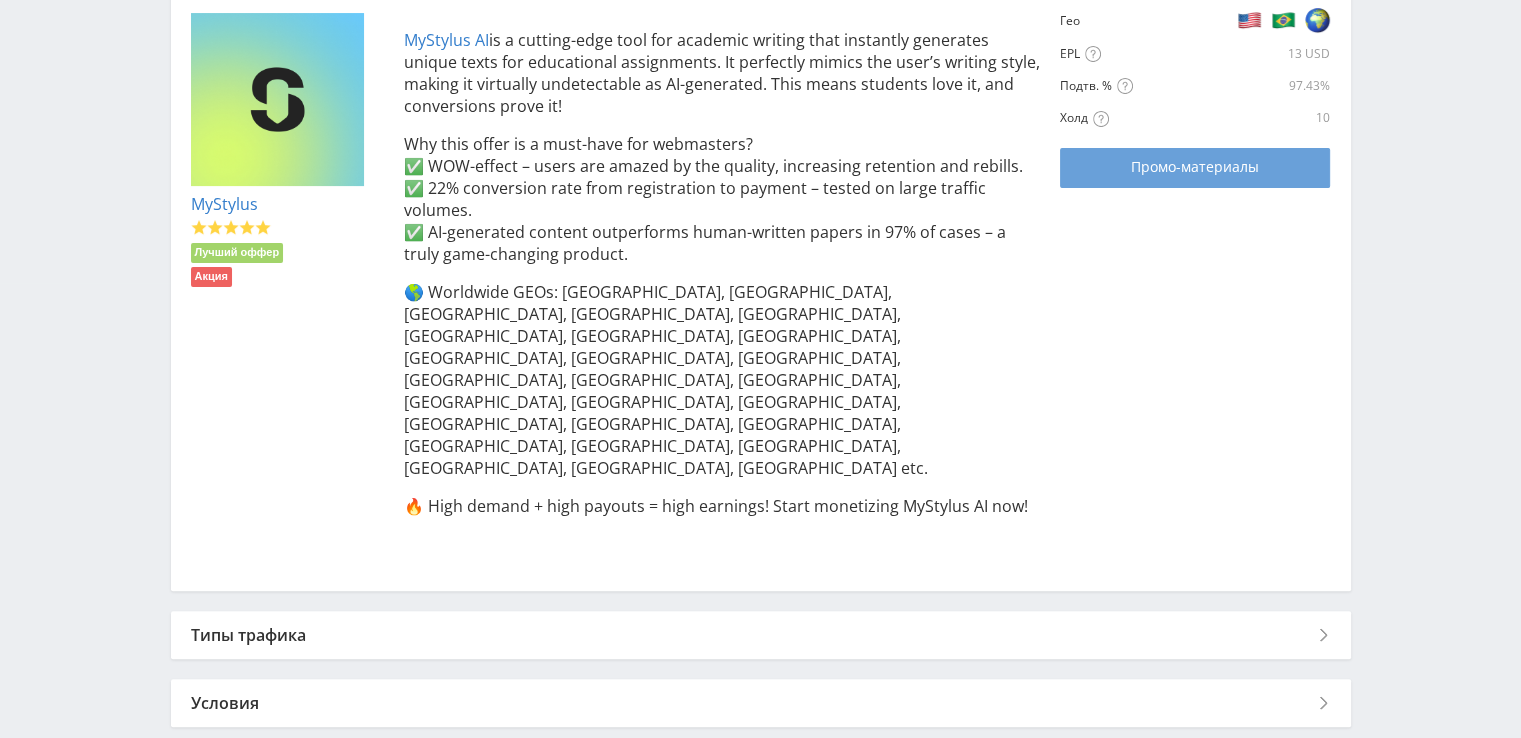 click on "Промо-материалы" at bounding box center (1195, 167) 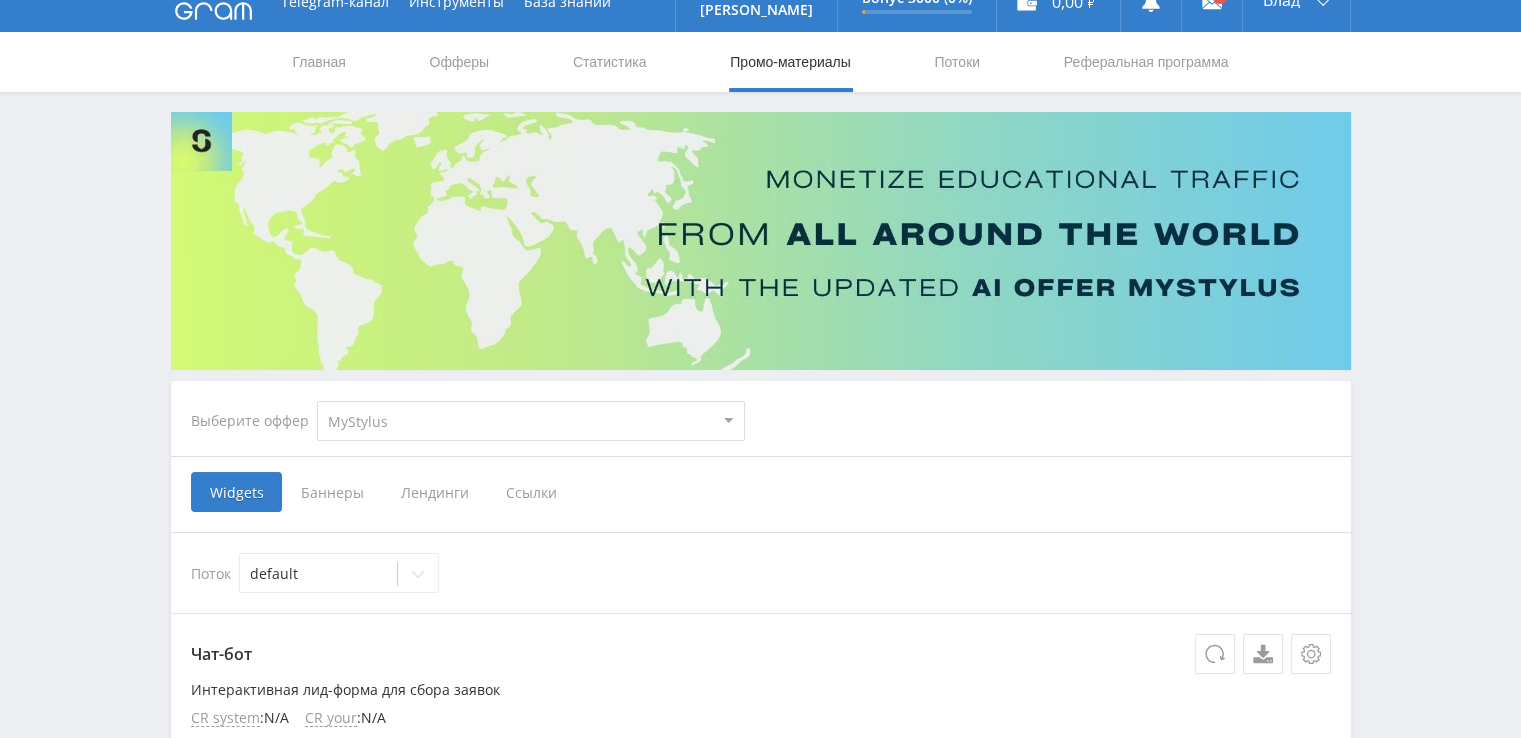 scroll, scrollTop: 0, scrollLeft: 0, axis: both 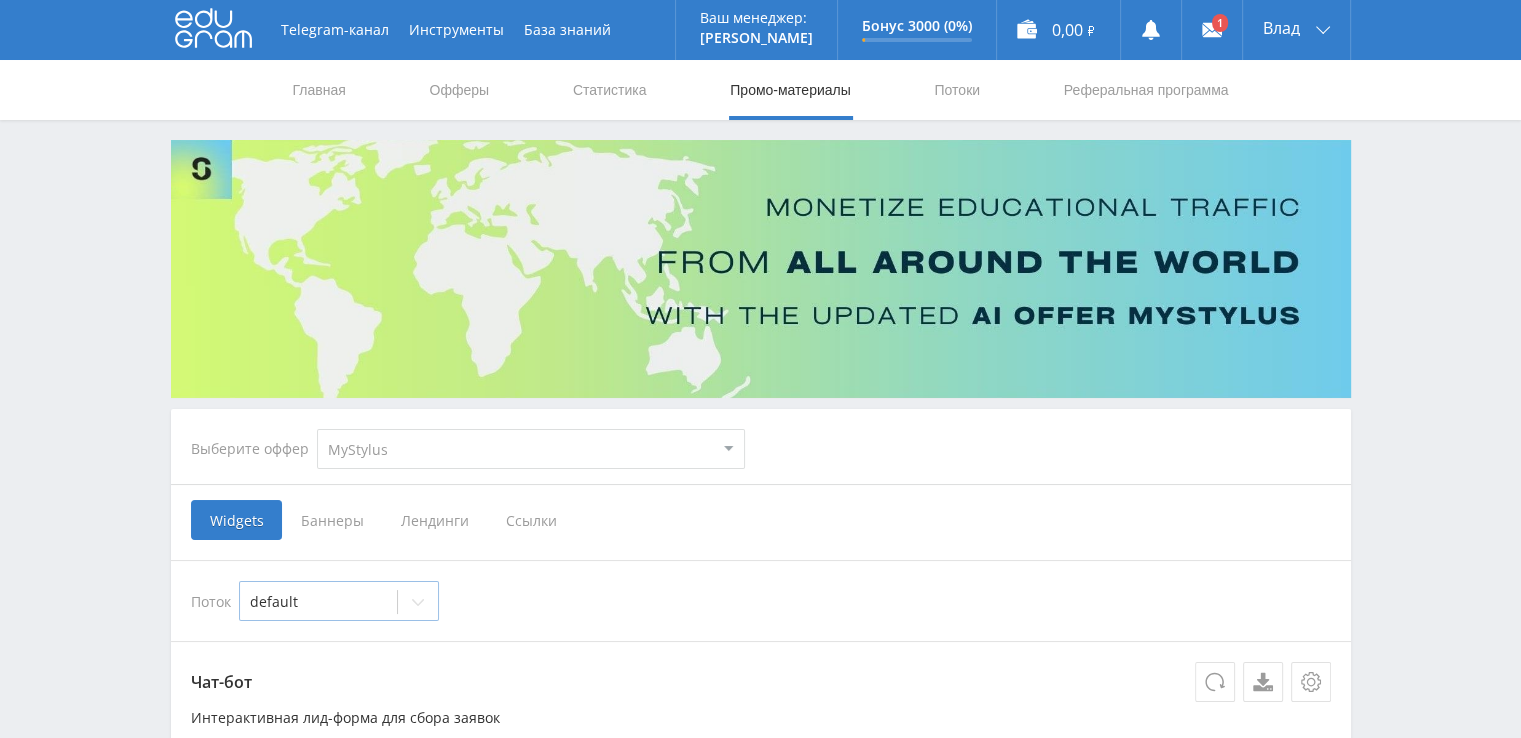 click 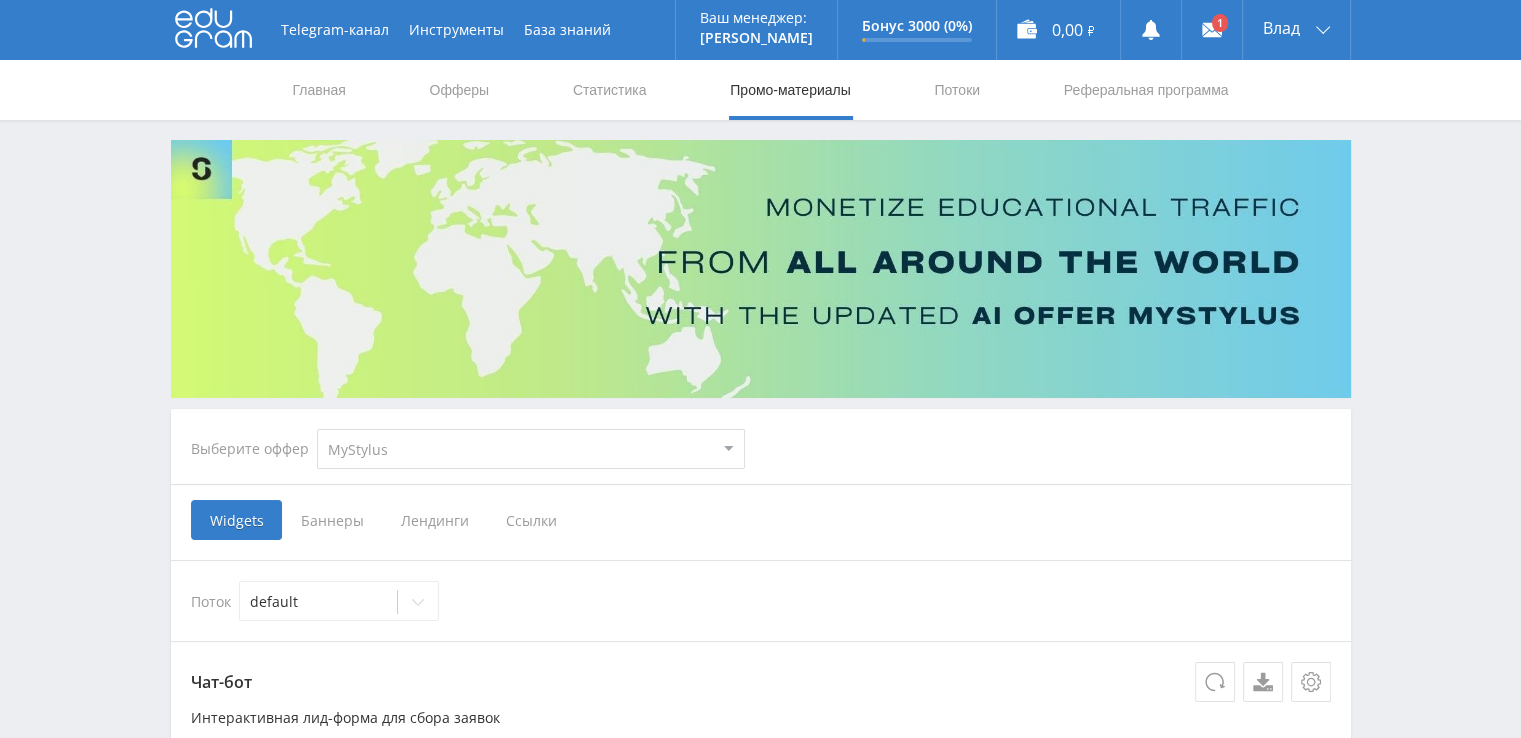 click on "Баннеры" at bounding box center (332, 520) 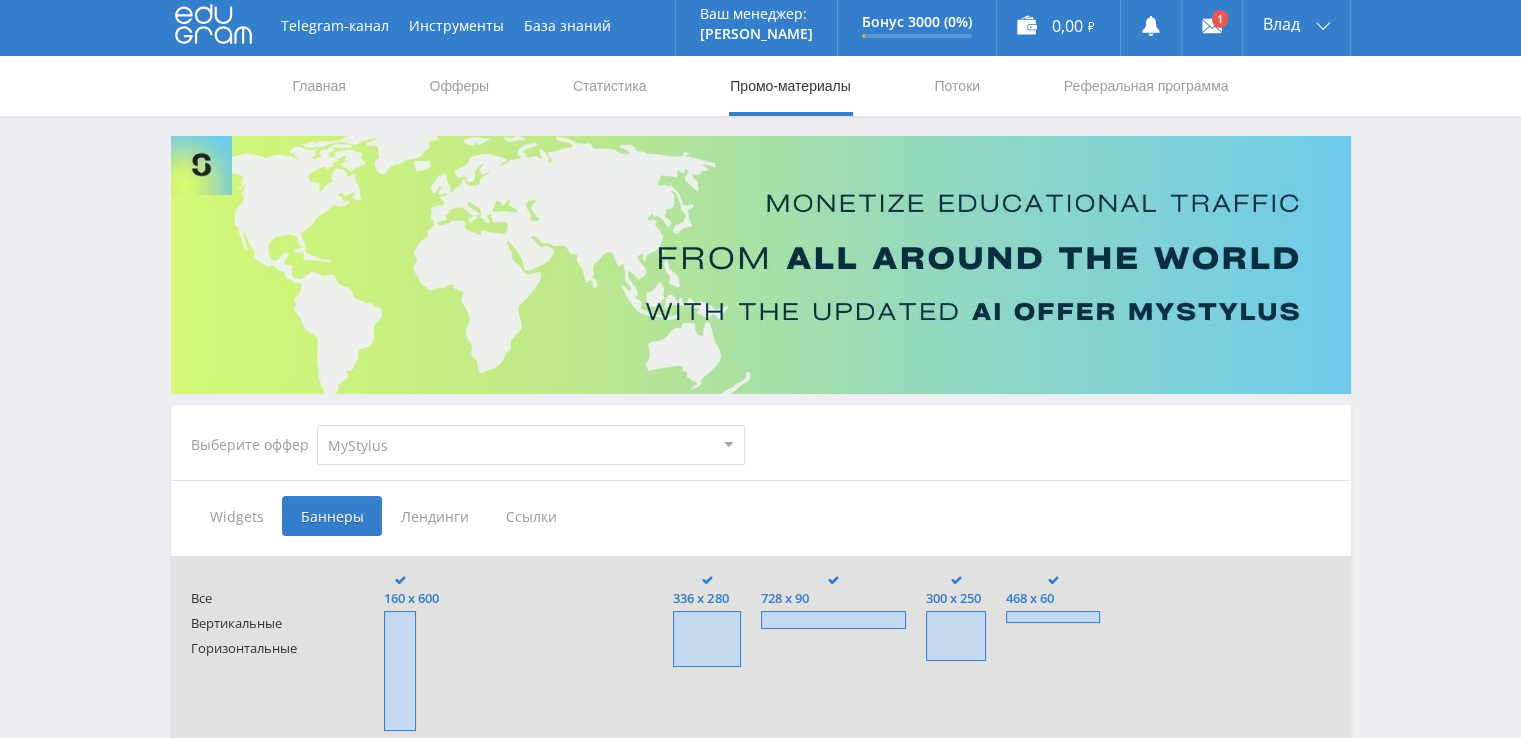 scroll, scrollTop: 1, scrollLeft: 0, axis: vertical 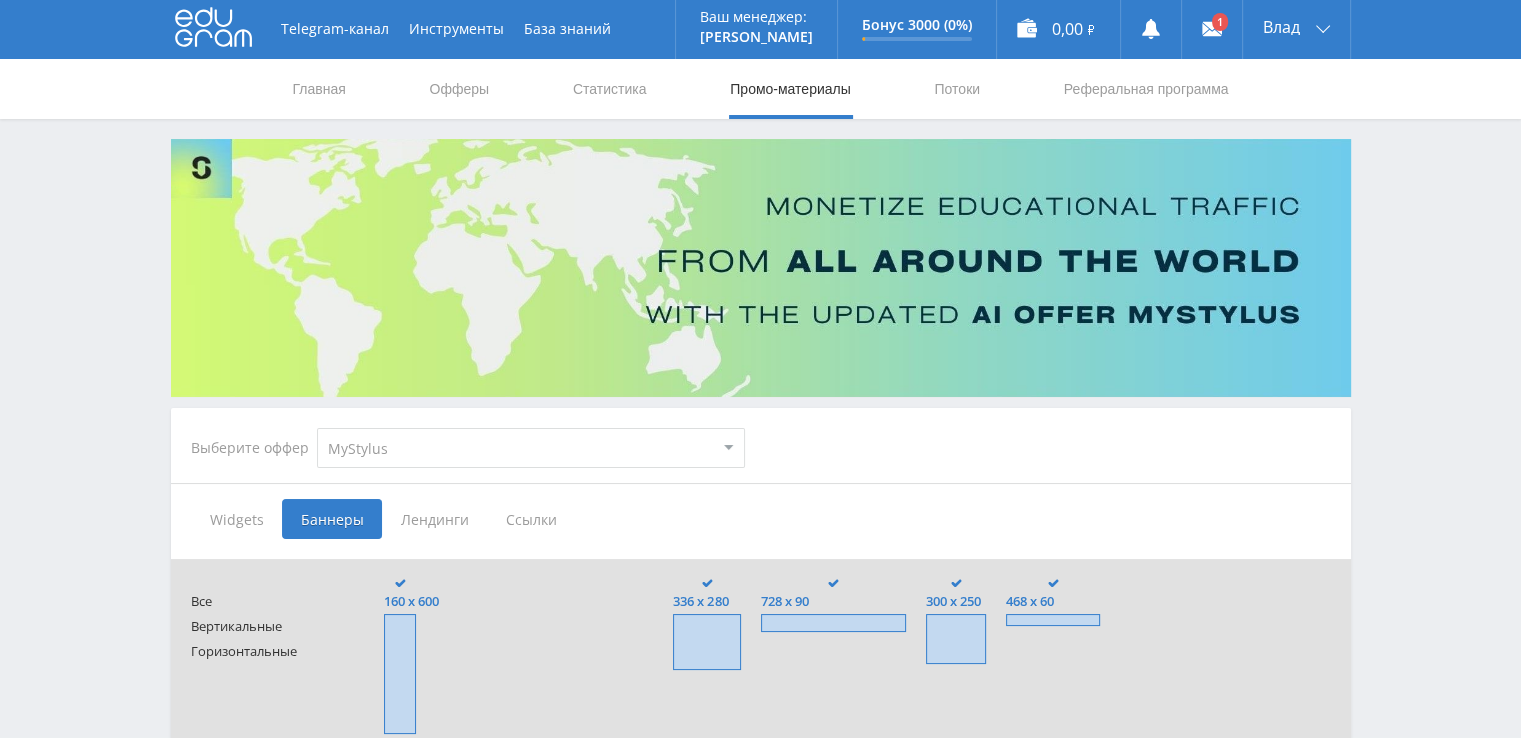 click on "Лендинги" at bounding box center (434, 519) 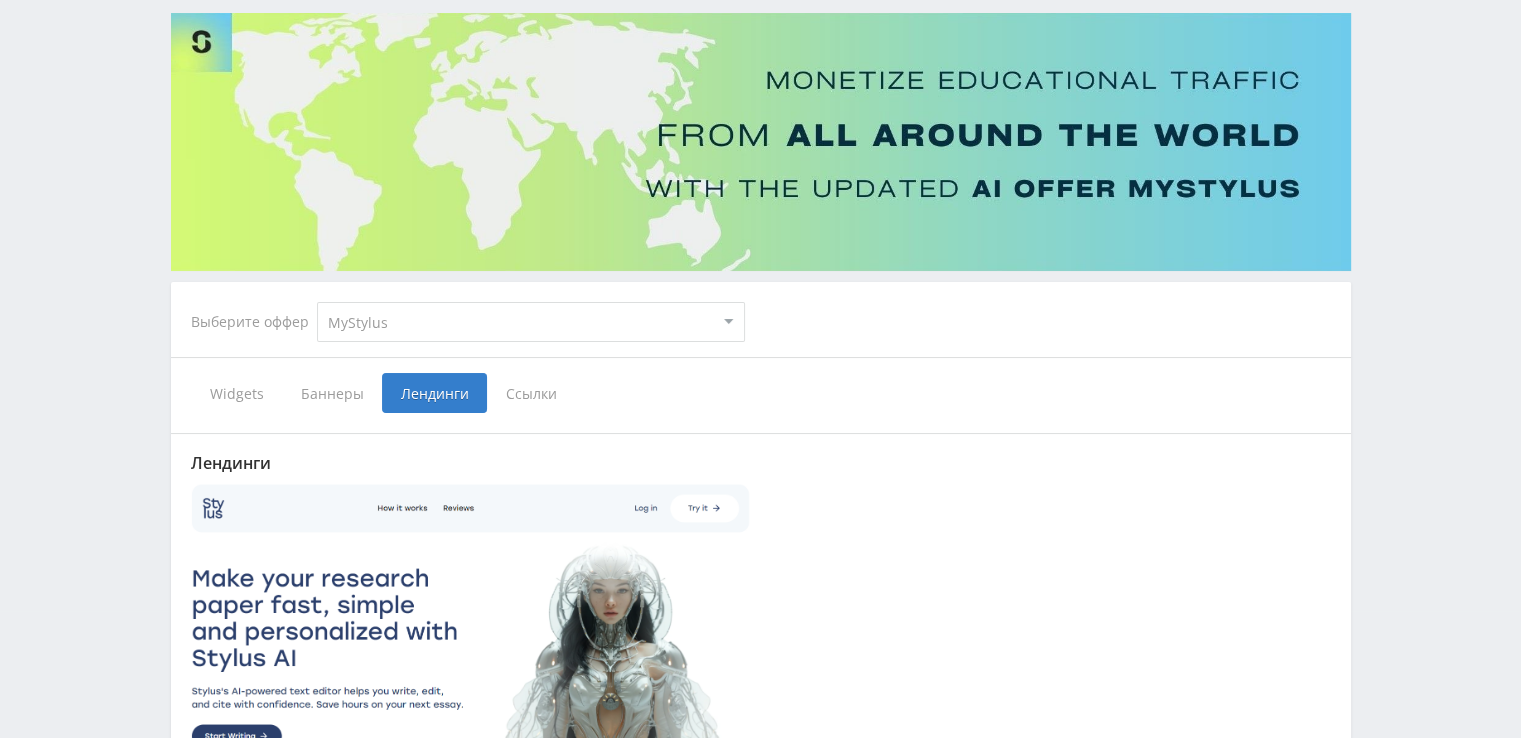 scroll, scrollTop: 301, scrollLeft: 0, axis: vertical 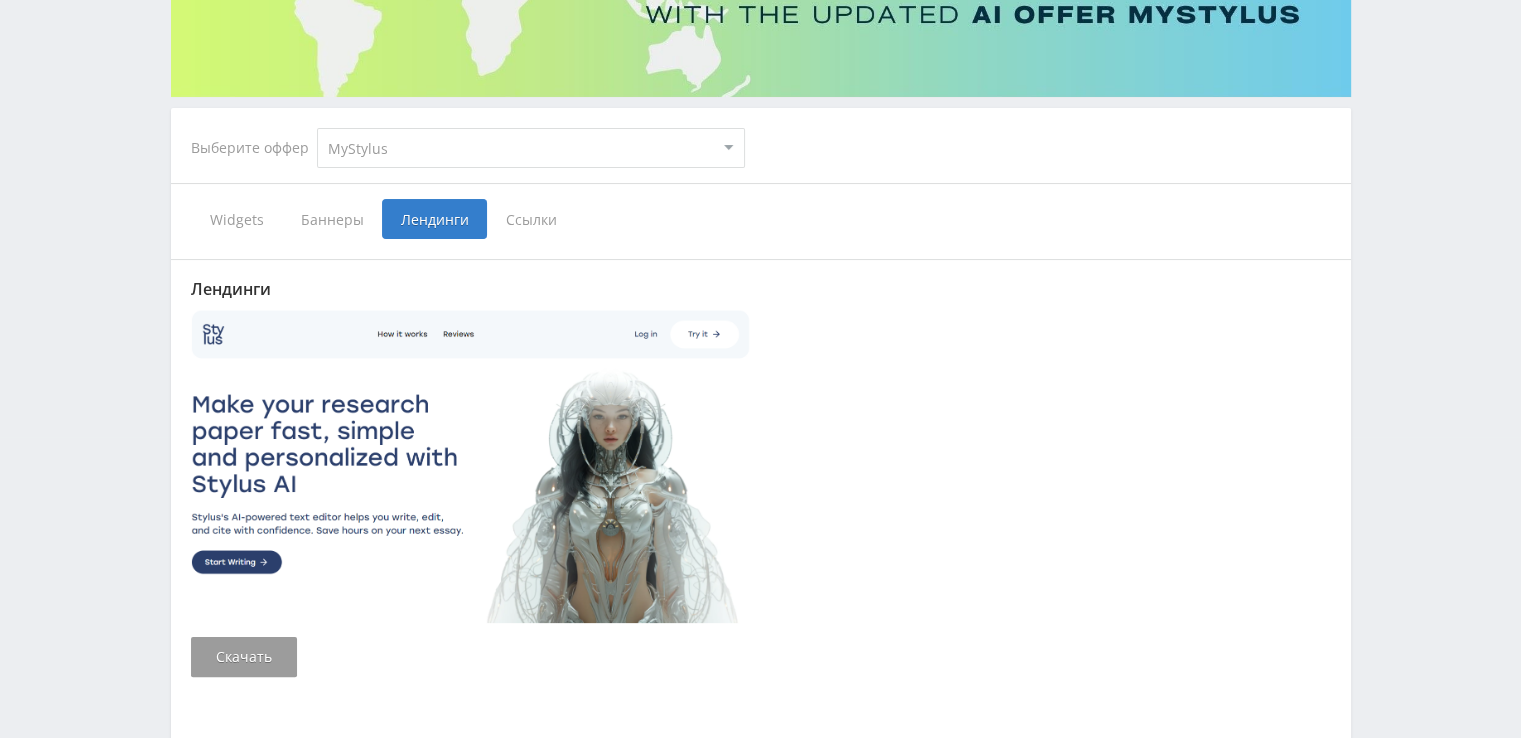 click on "Ссылки" at bounding box center (531, 219) 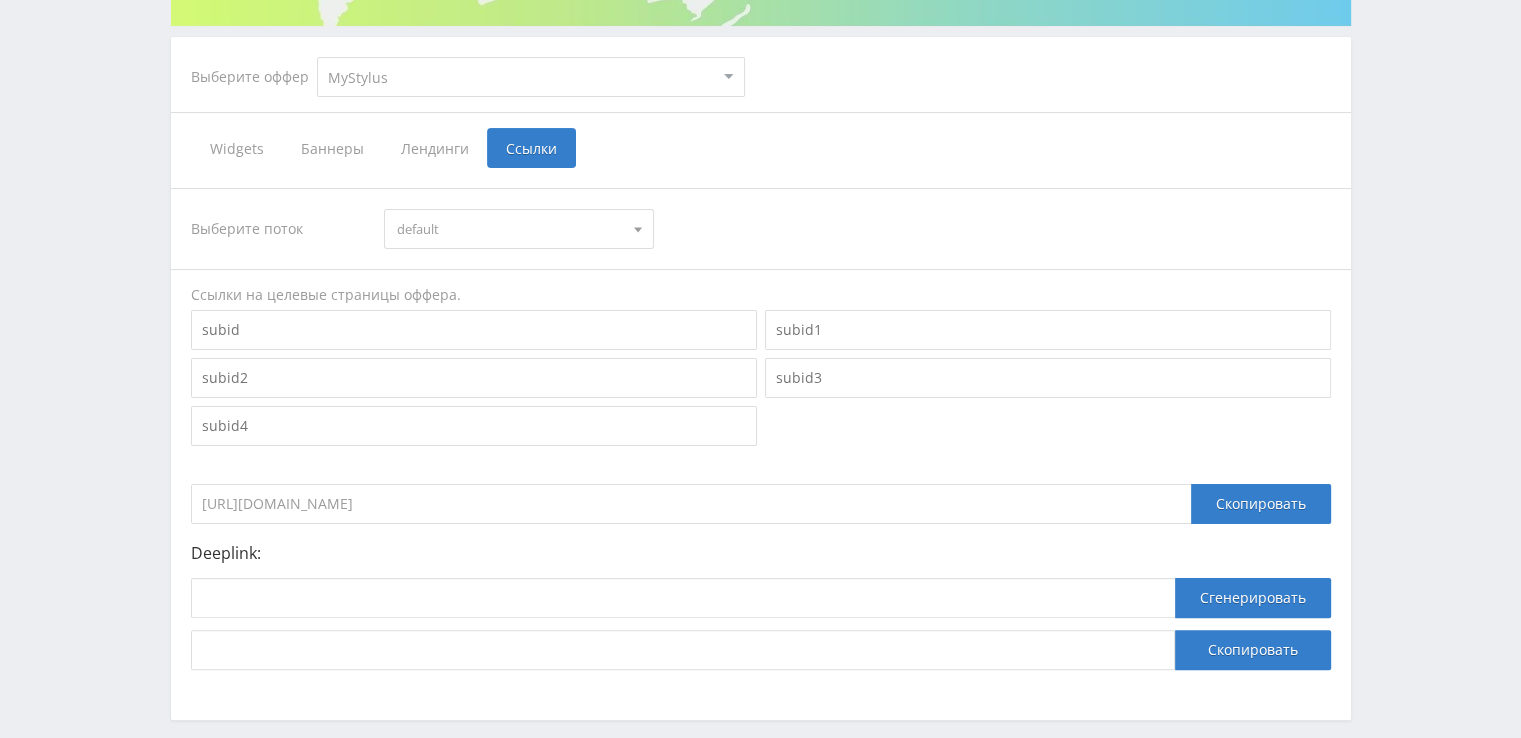scroll, scrollTop: 464, scrollLeft: 0, axis: vertical 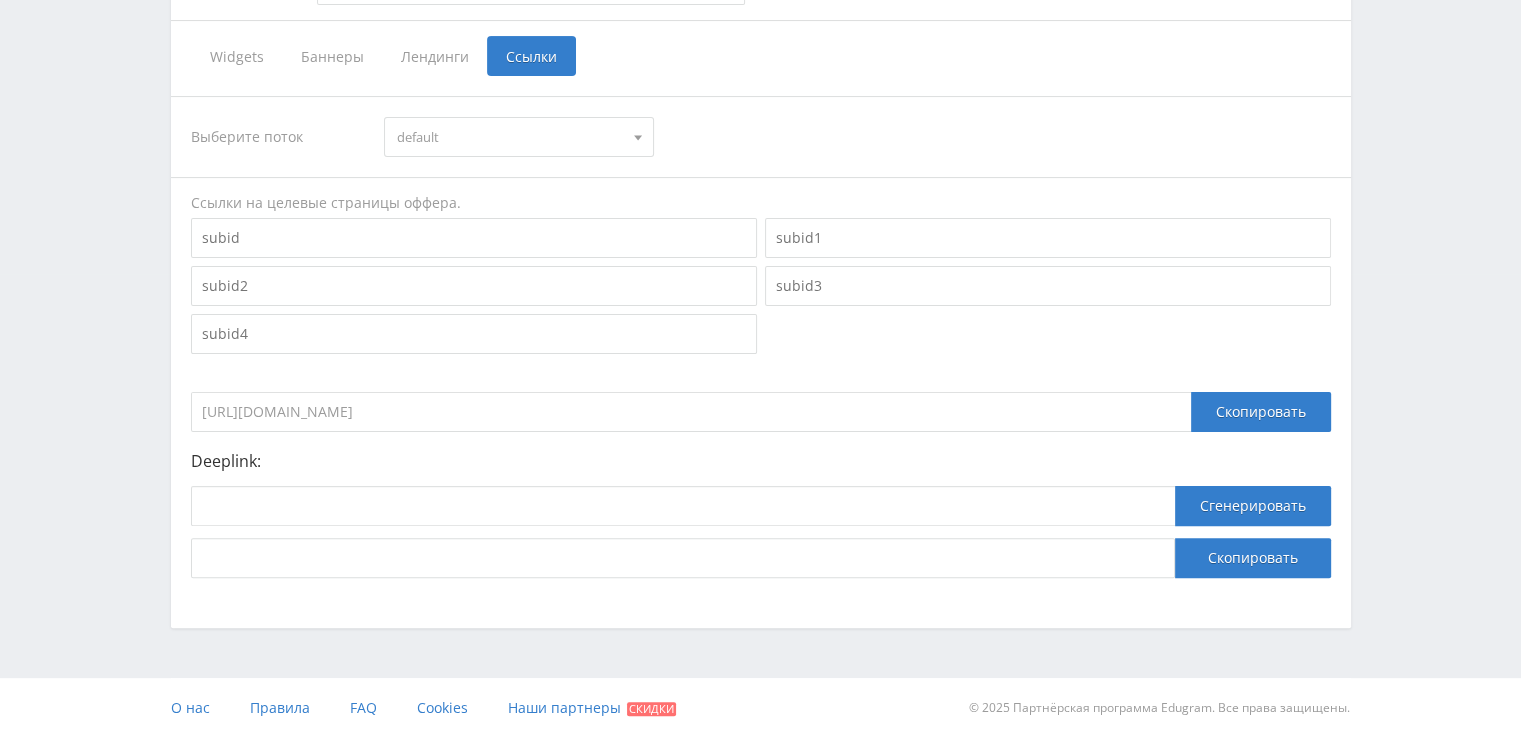 click on "default" at bounding box center [510, 137] 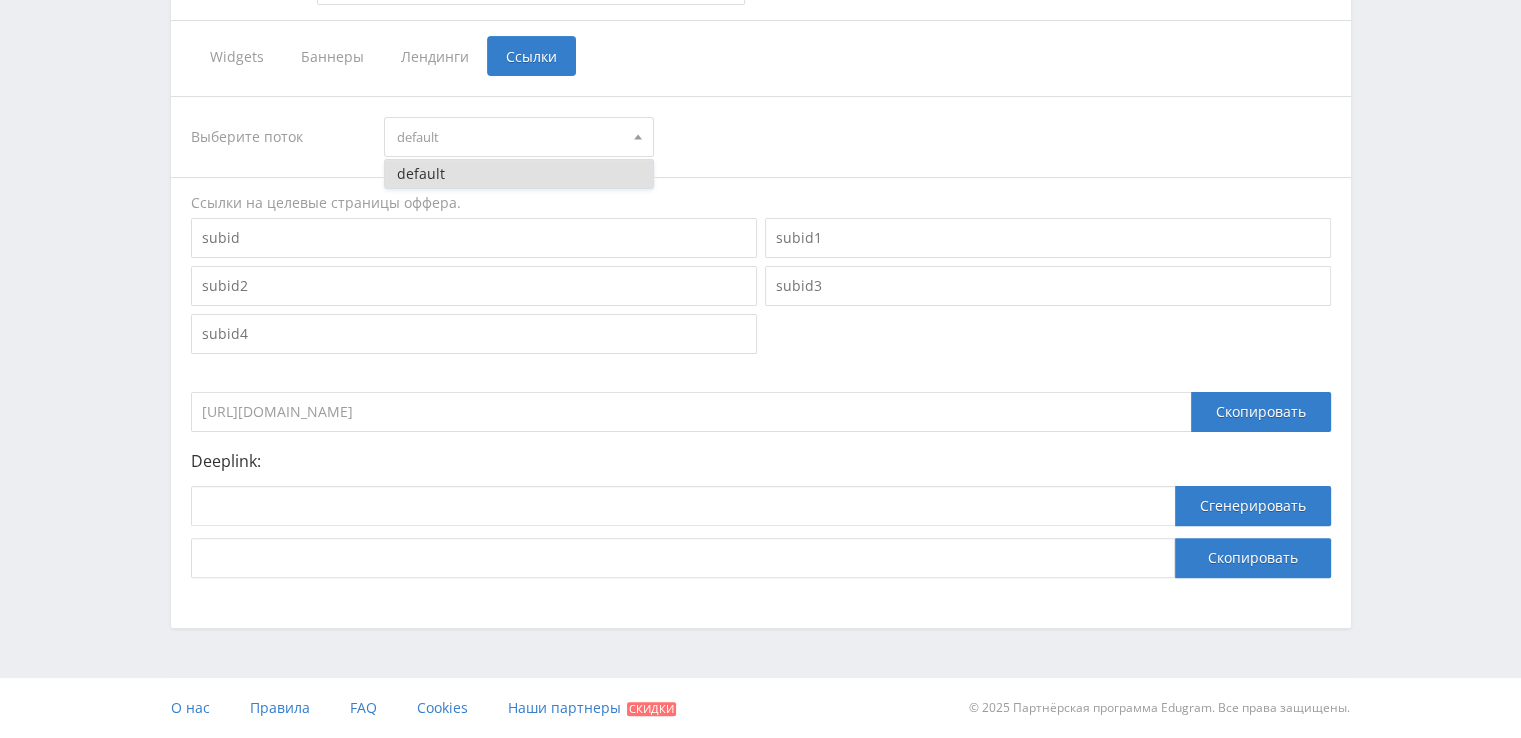 click on "default" at bounding box center [510, 137] 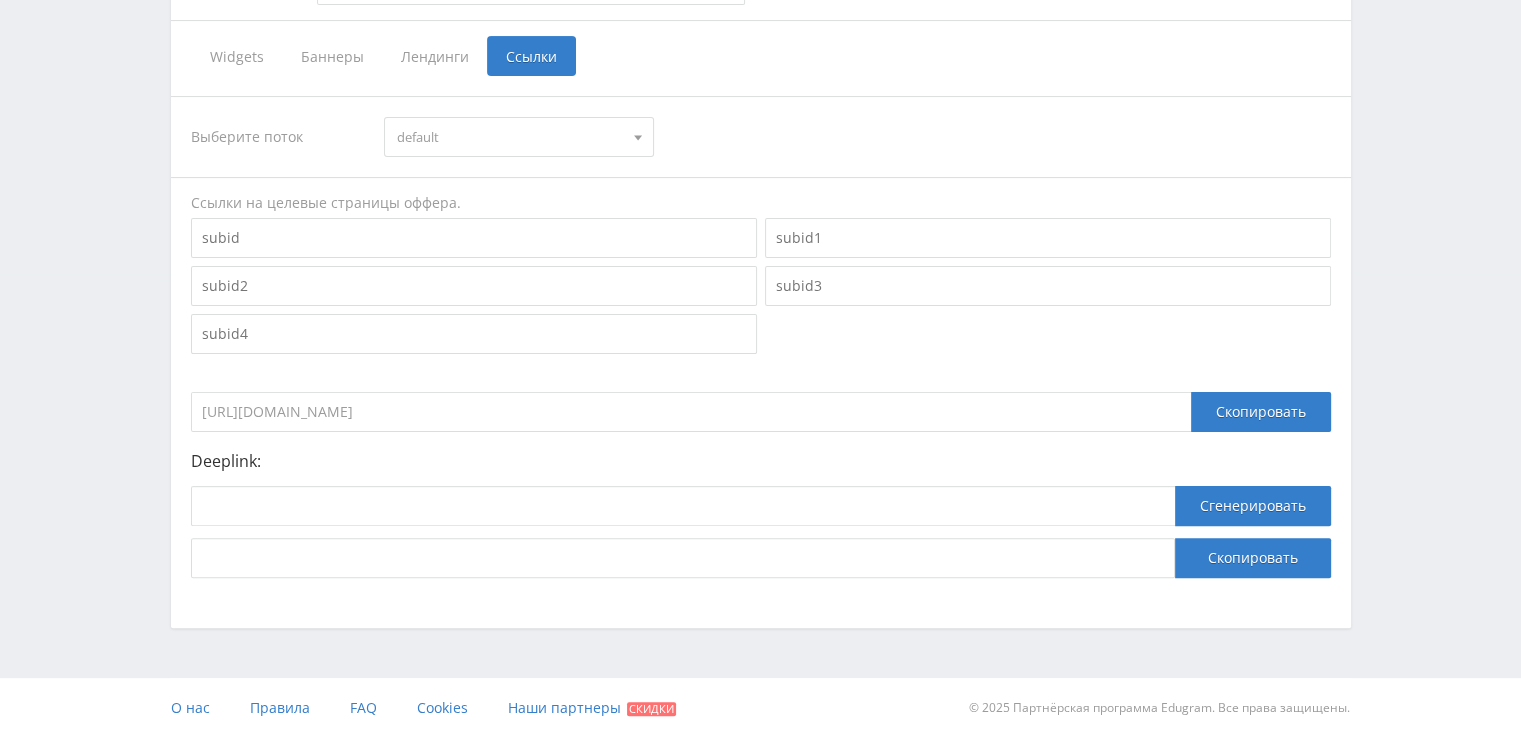 click on "Выберите поток" at bounding box center (278, 137) 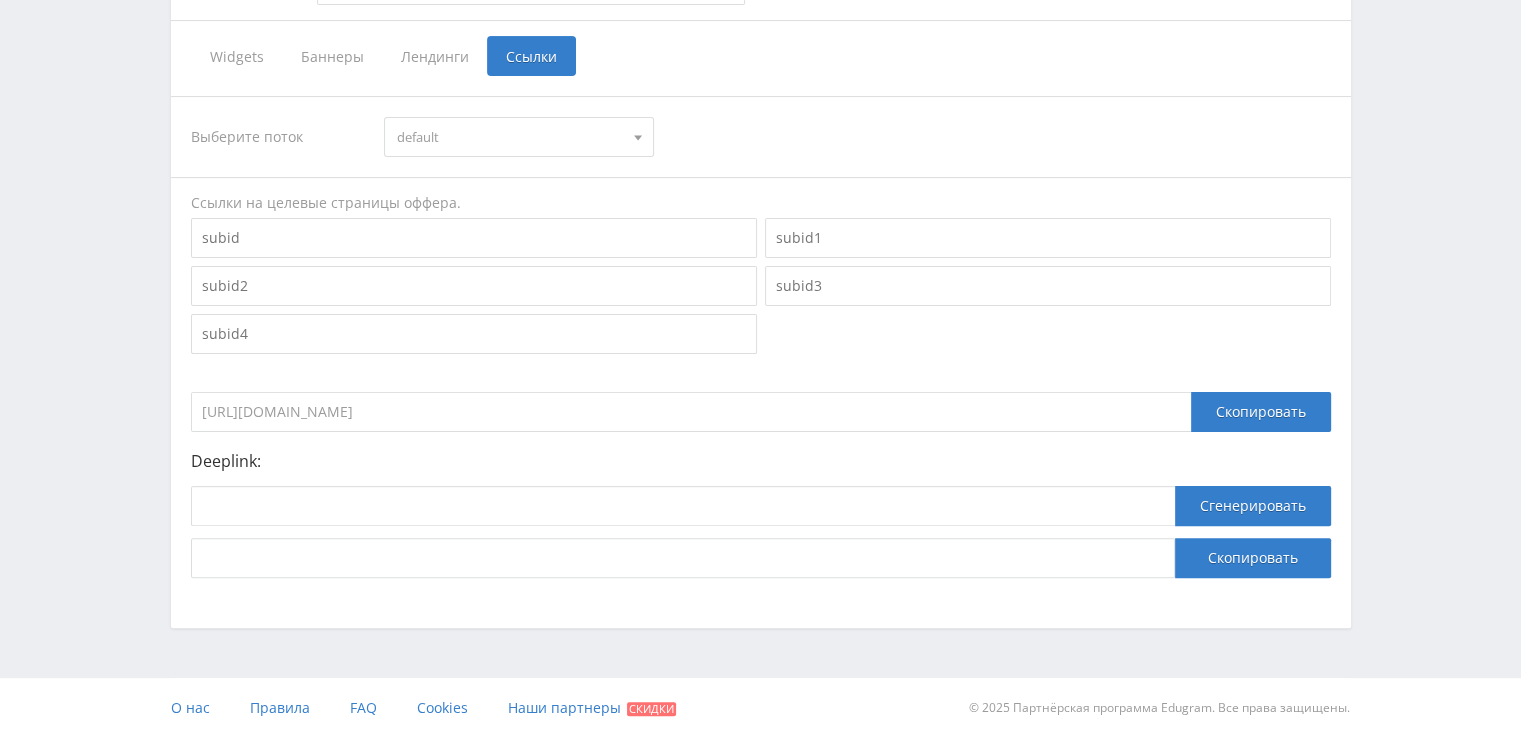 scroll, scrollTop: 0, scrollLeft: 0, axis: both 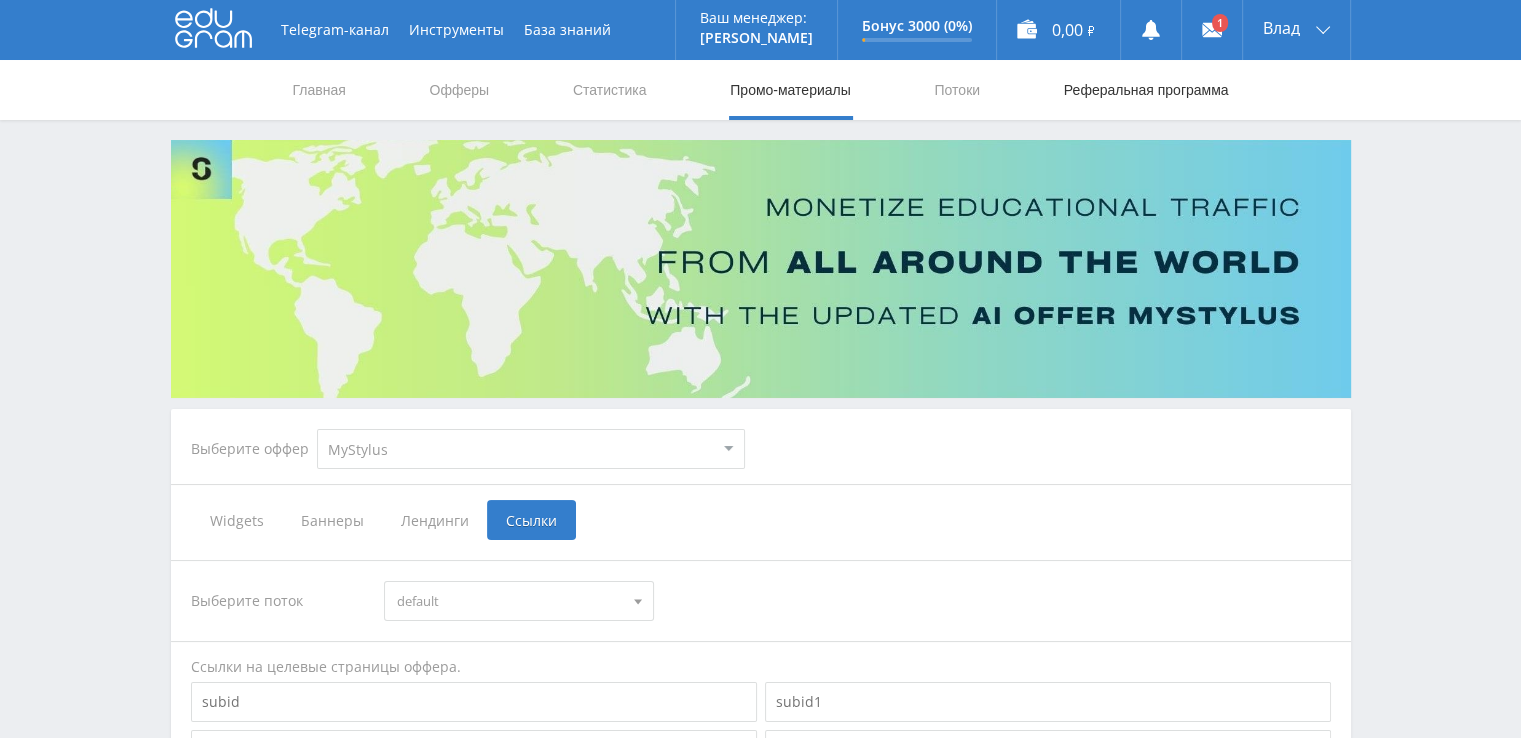 click on "Реферальная программа" at bounding box center (1146, 90) 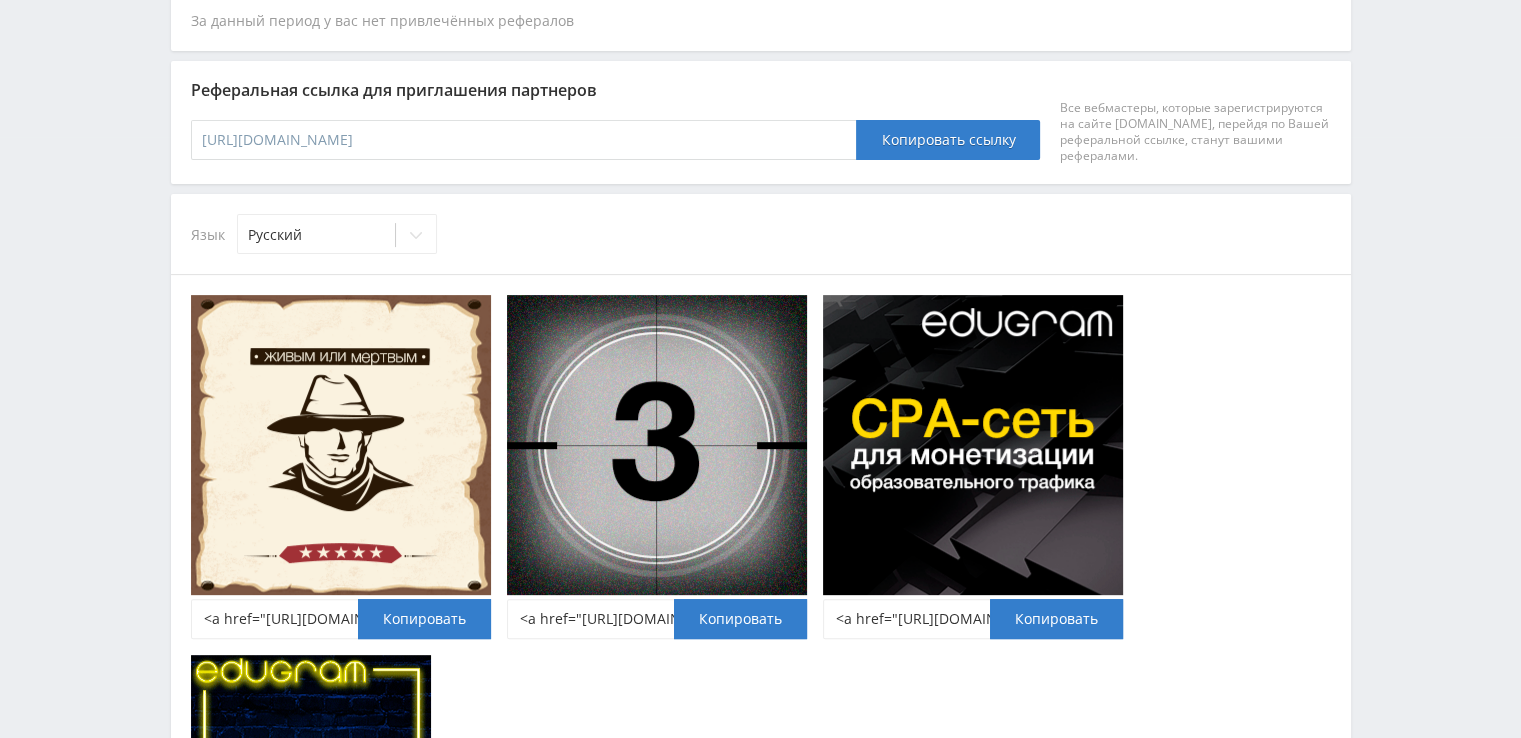 scroll, scrollTop: 201, scrollLeft: 0, axis: vertical 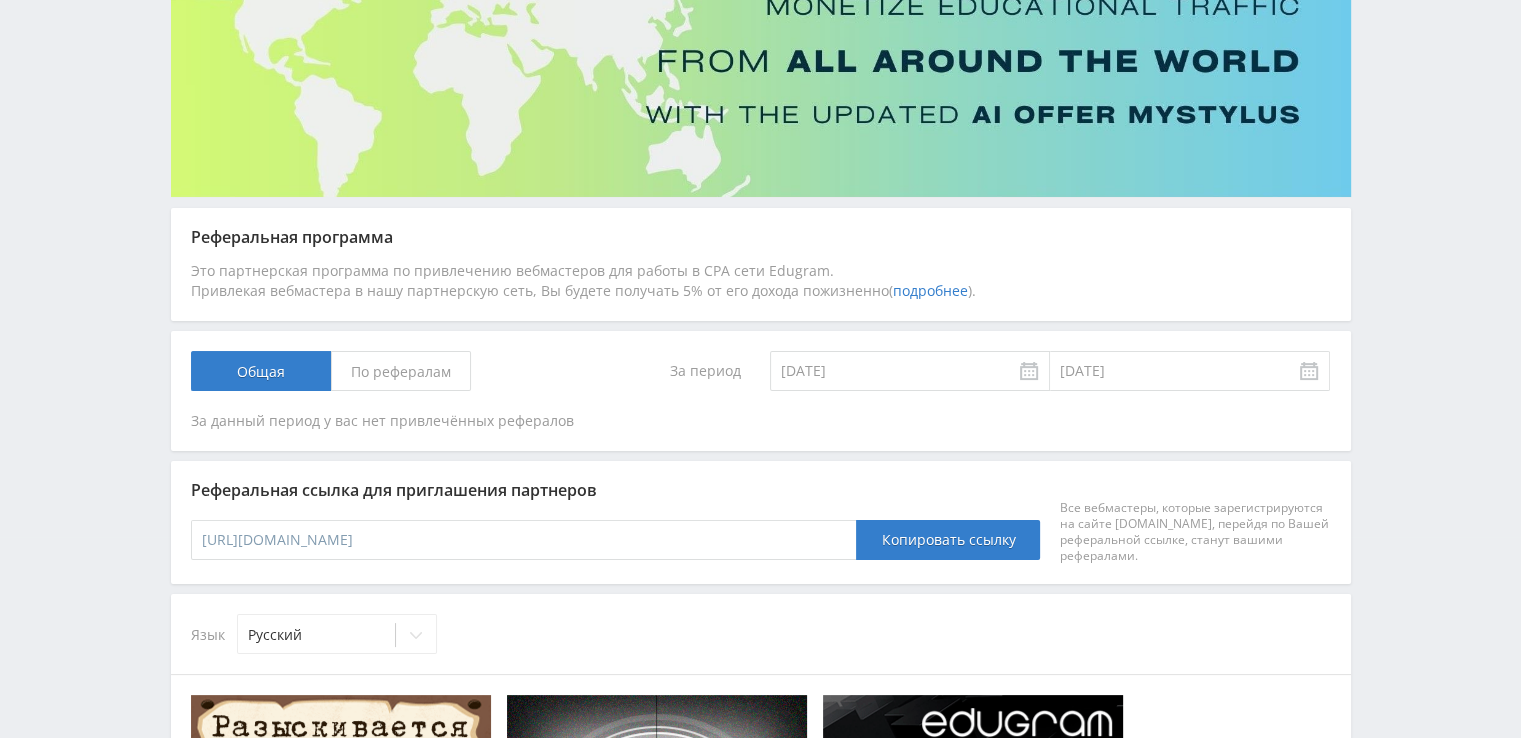 click on "По рефералам" at bounding box center [401, 371] 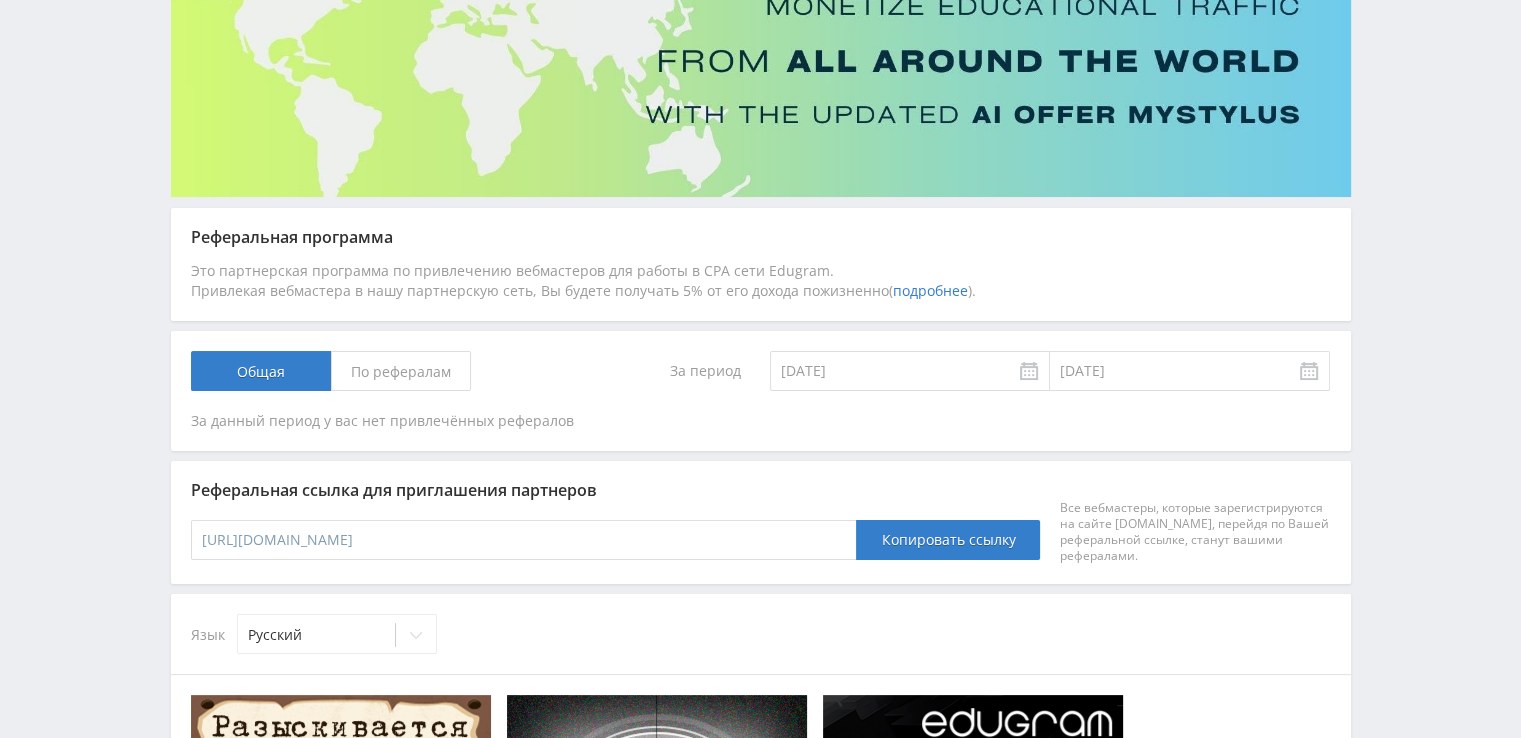 click on "По рефералам" at bounding box center [0, 0] 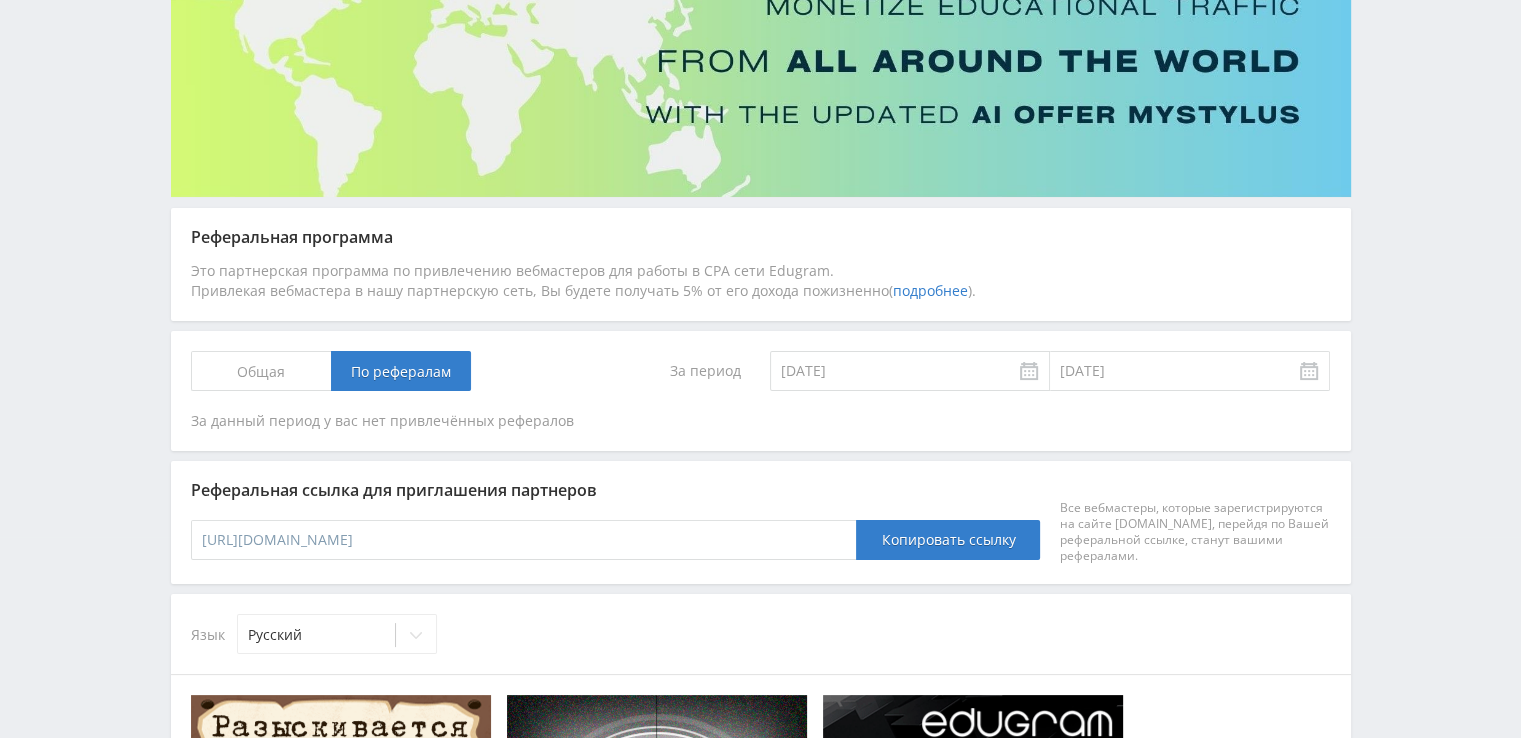 drag, startPoint x: 316, startPoint y: 377, endPoint x: 304, endPoint y: 367, distance: 15.6205 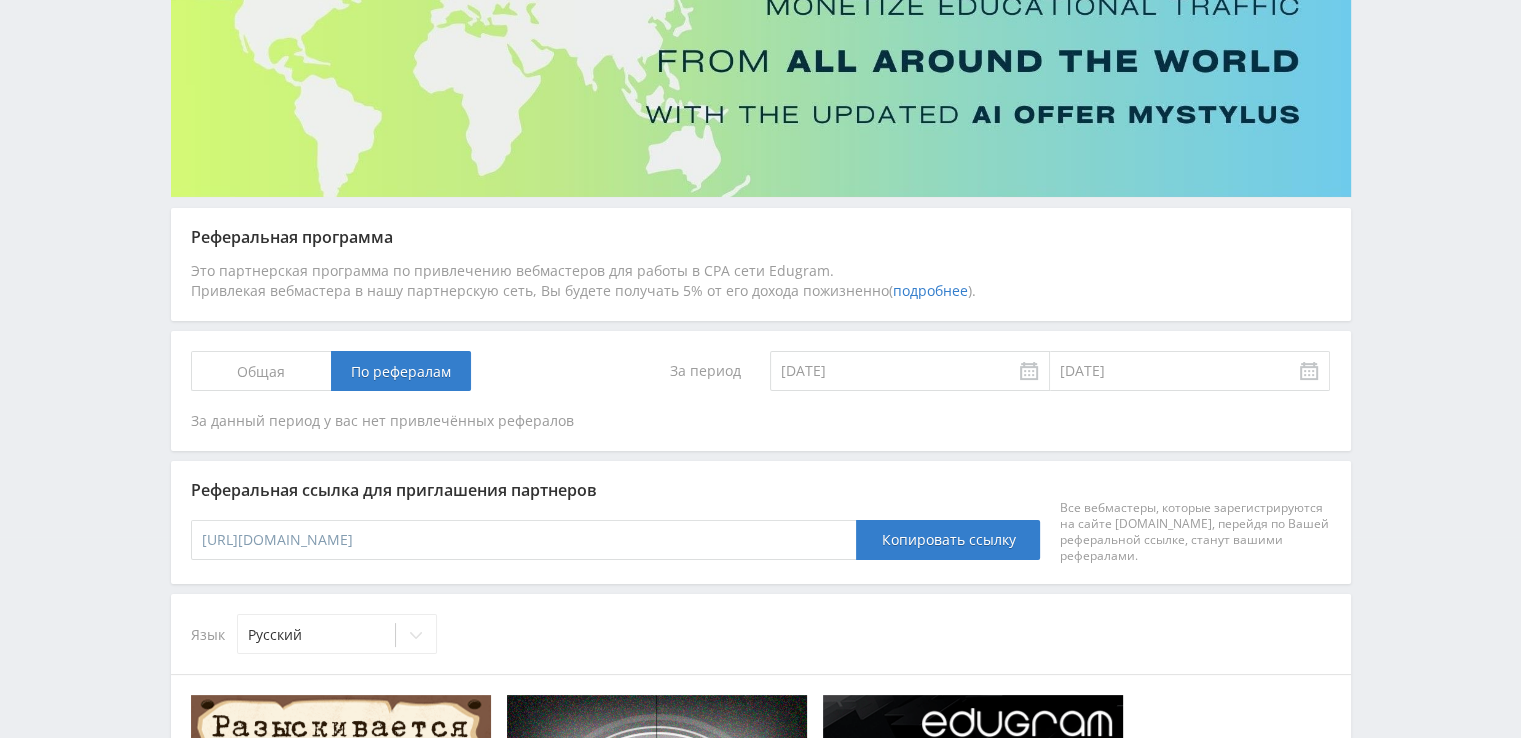click on "Общая" at bounding box center [261, 371] 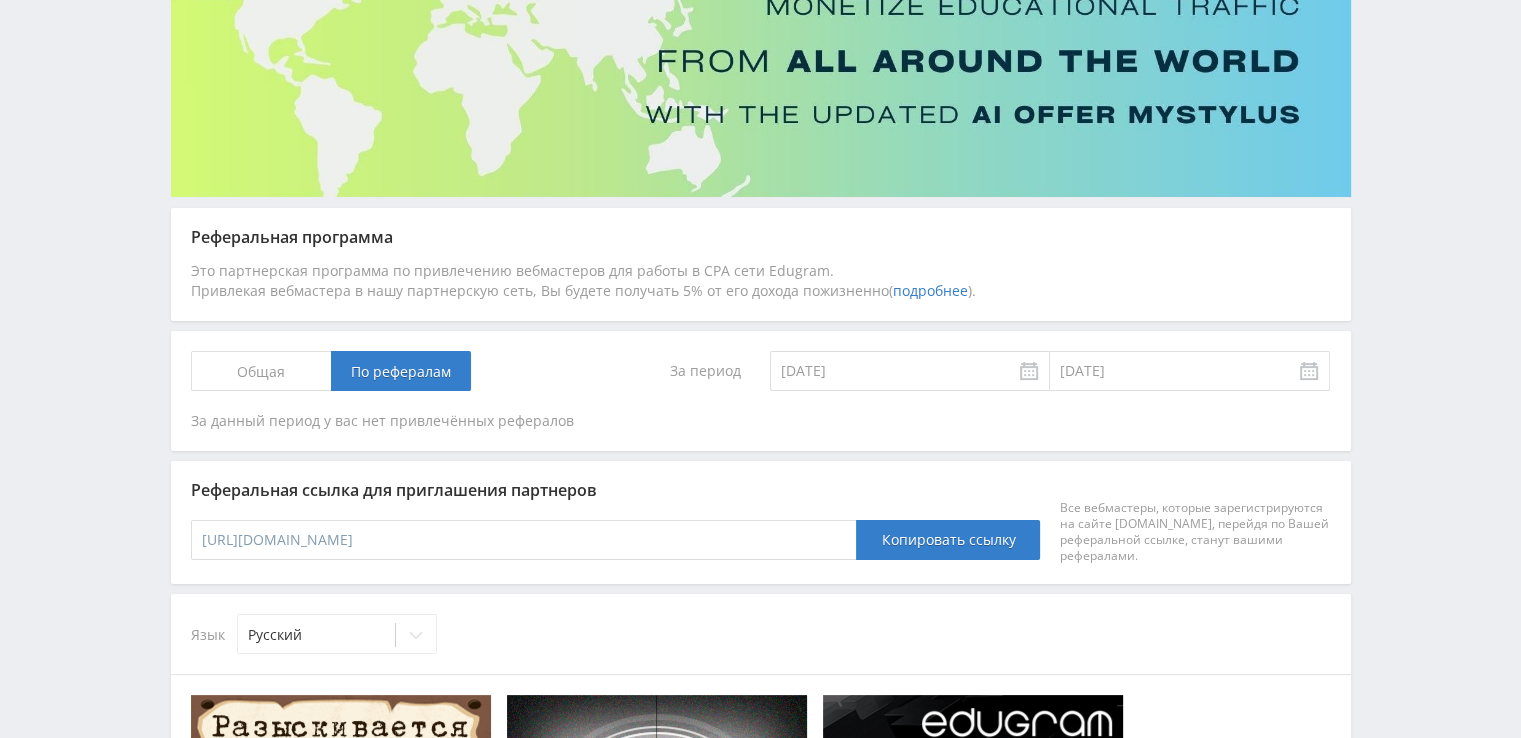 click on "Общая" at bounding box center [0, 0] 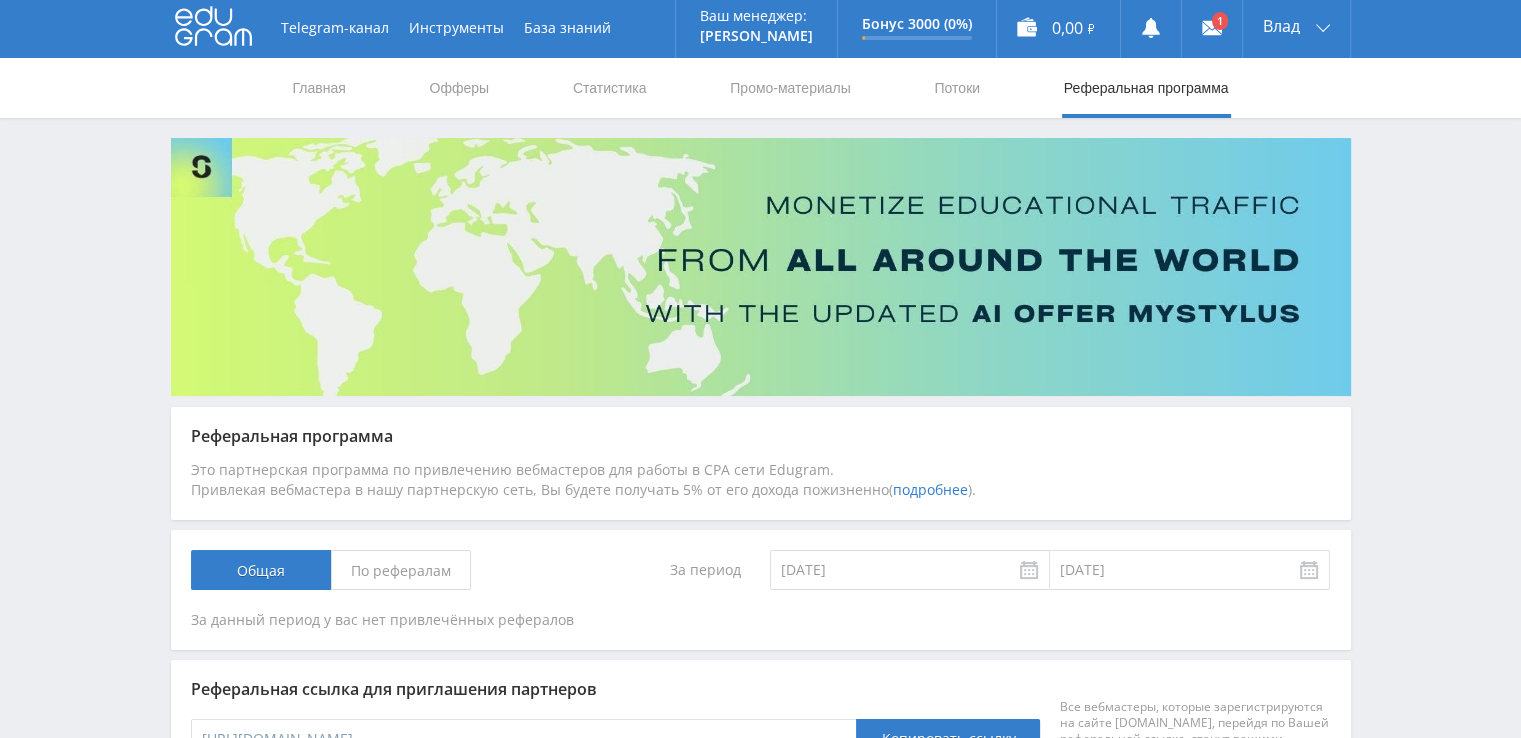 scroll, scrollTop: 0, scrollLeft: 0, axis: both 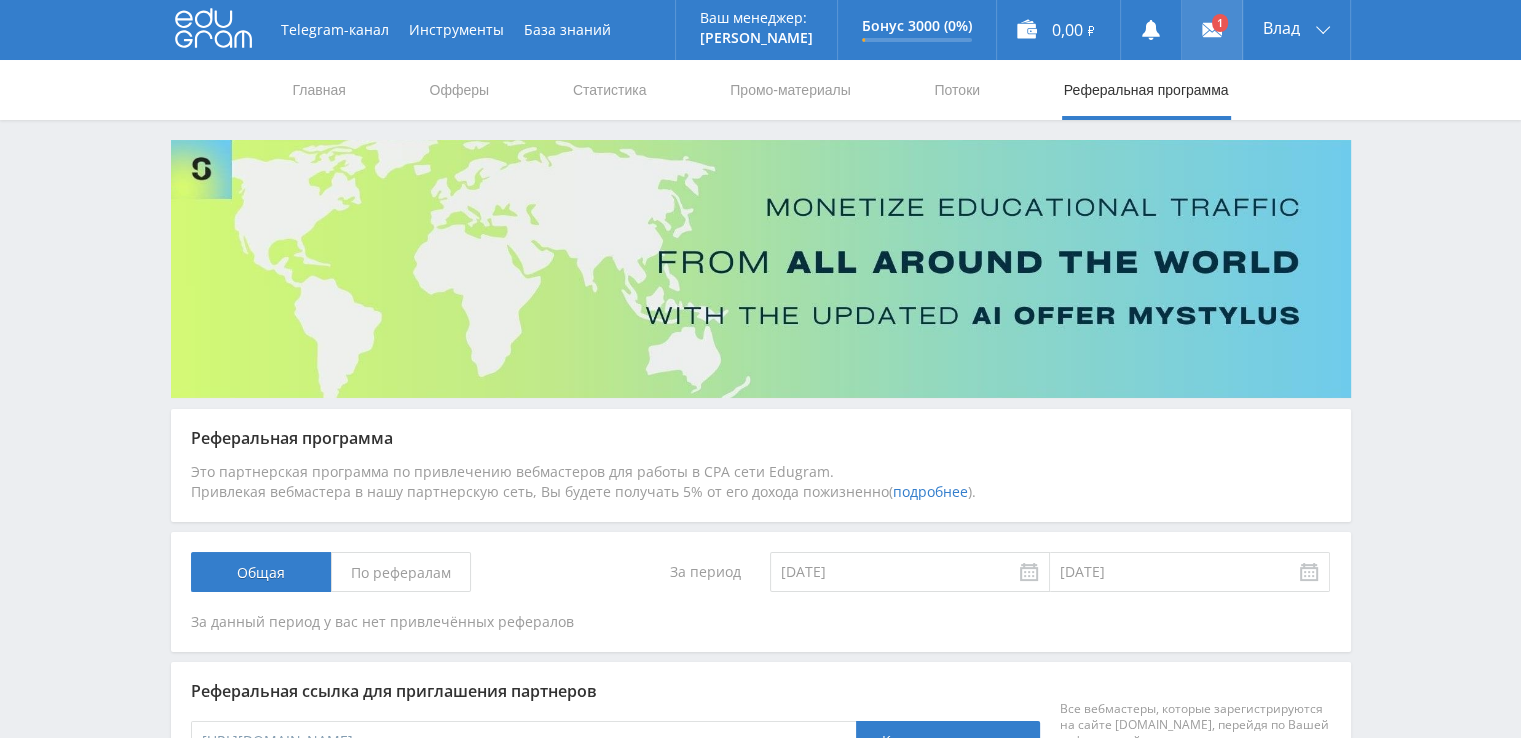 click at bounding box center [1212, 30] 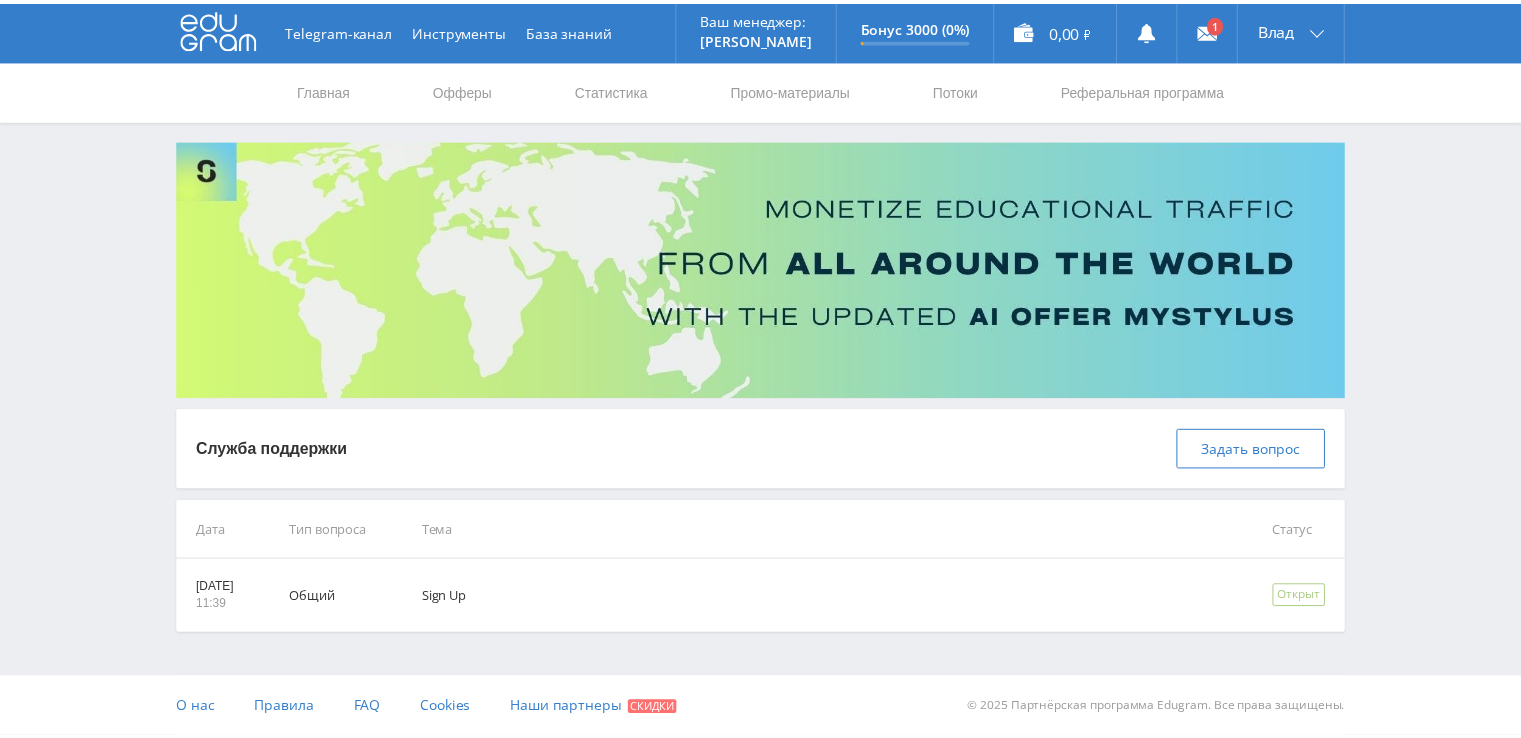 scroll, scrollTop: 0, scrollLeft: 0, axis: both 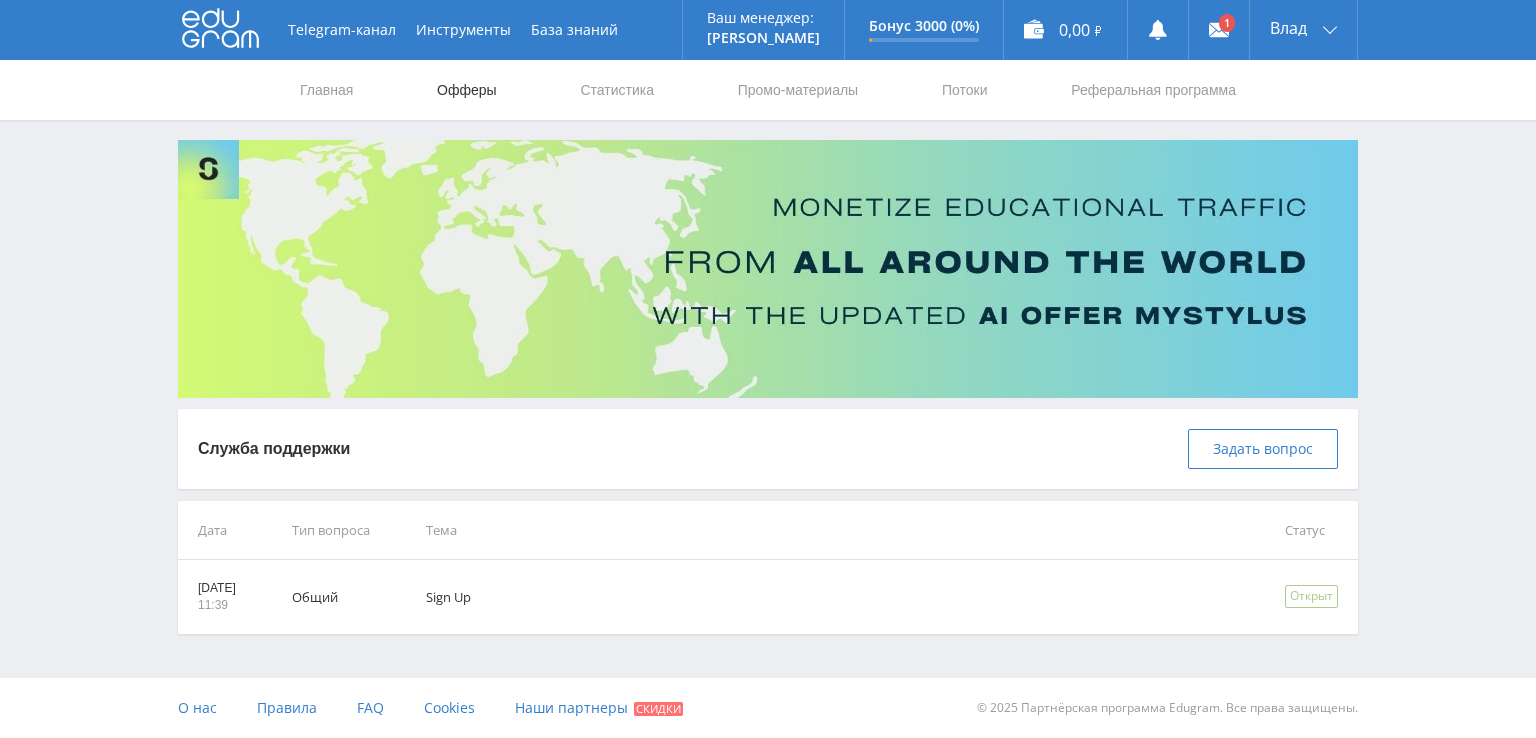 click on "Офферы" at bounding box center (467, 90) 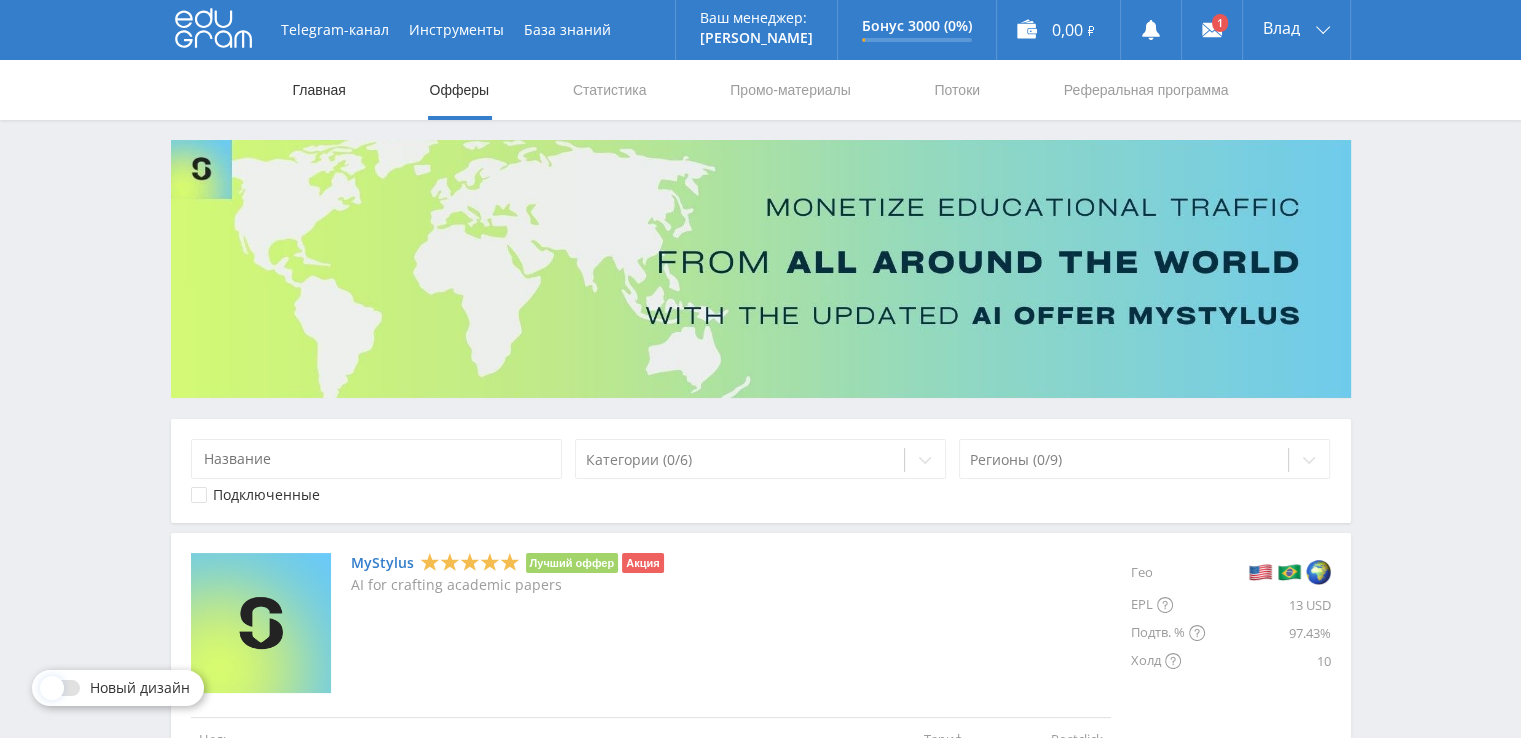 click on "Главная" at bounding box center [319, 90] 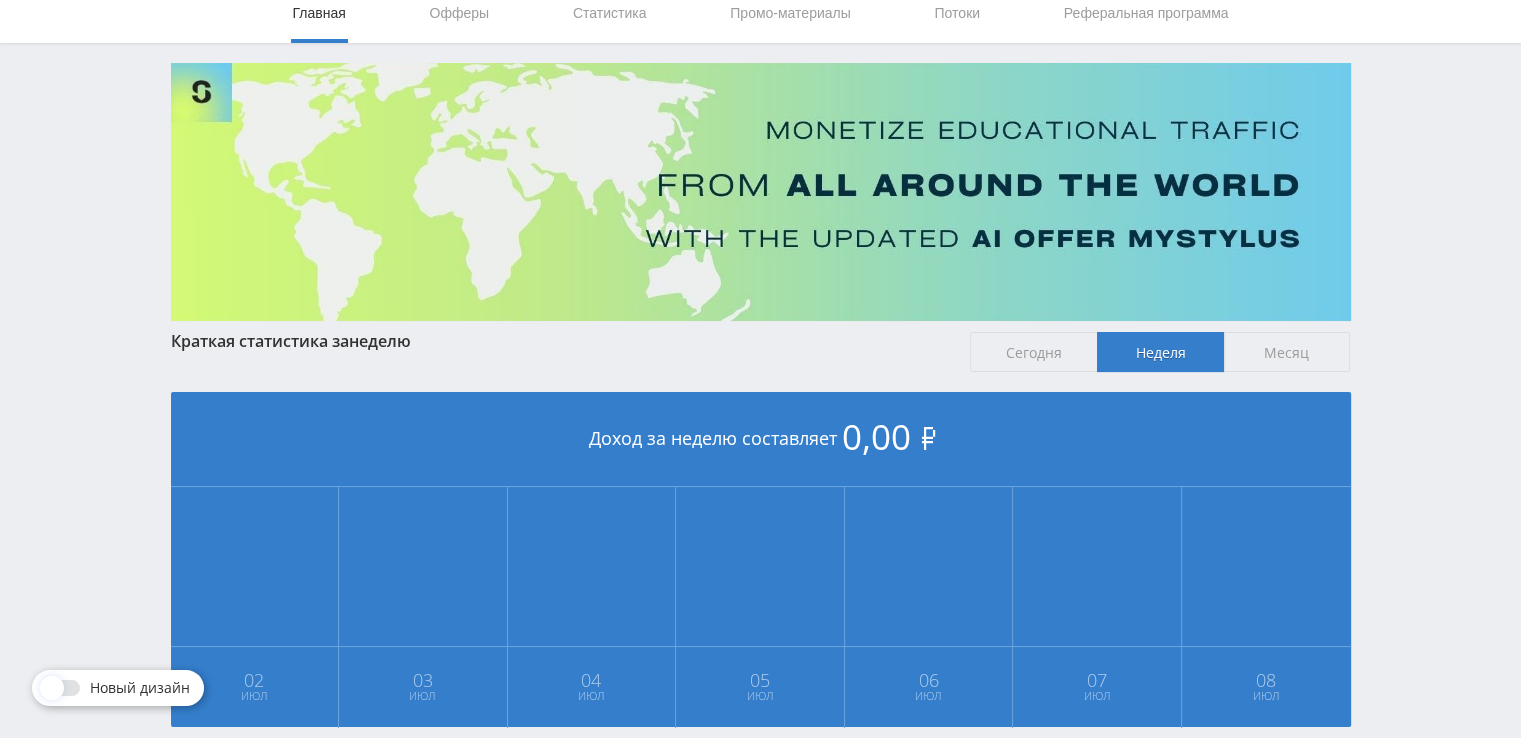 scroll, scrollTop: 0, scrollLeft: 0, axis: both 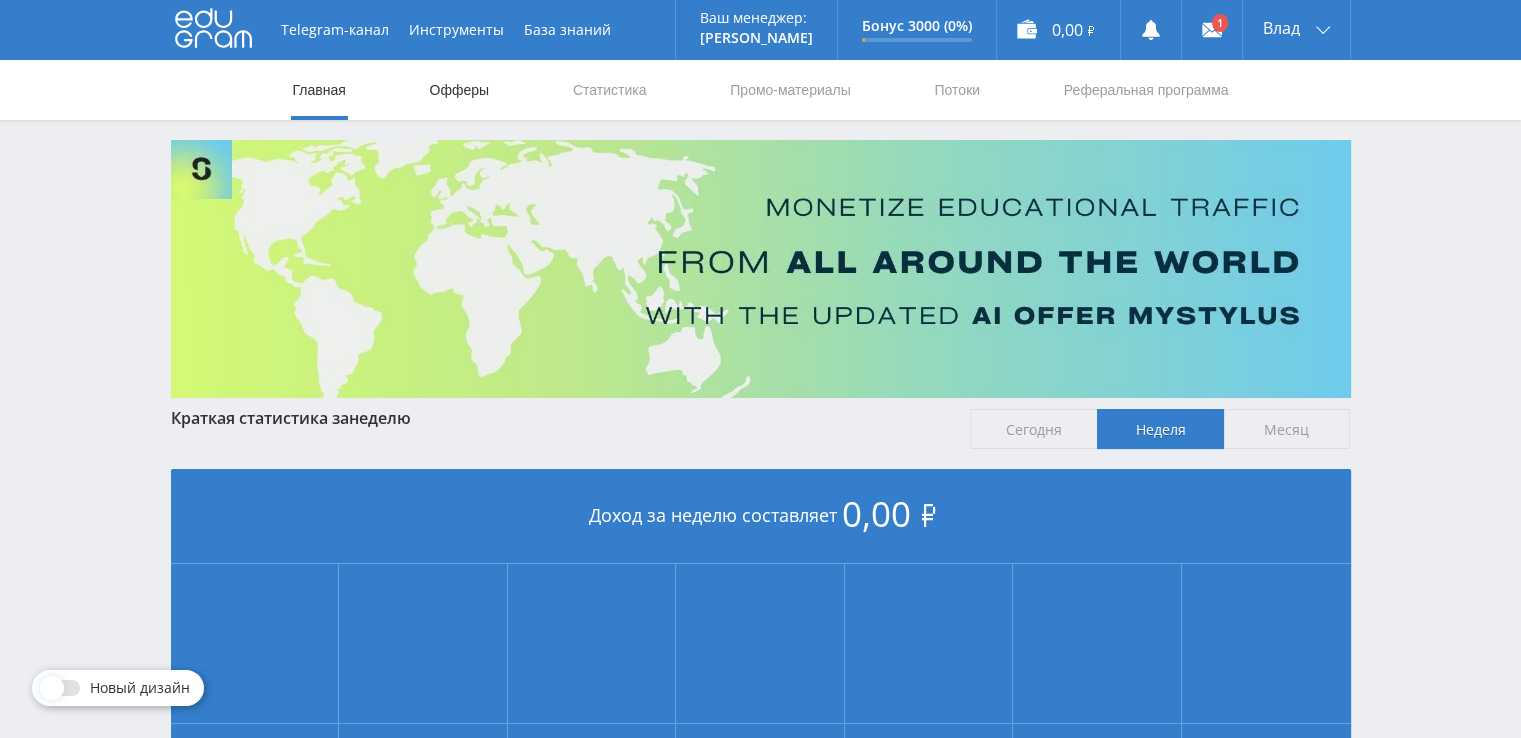 click on "Офферы" at bounding box center (460, 90) 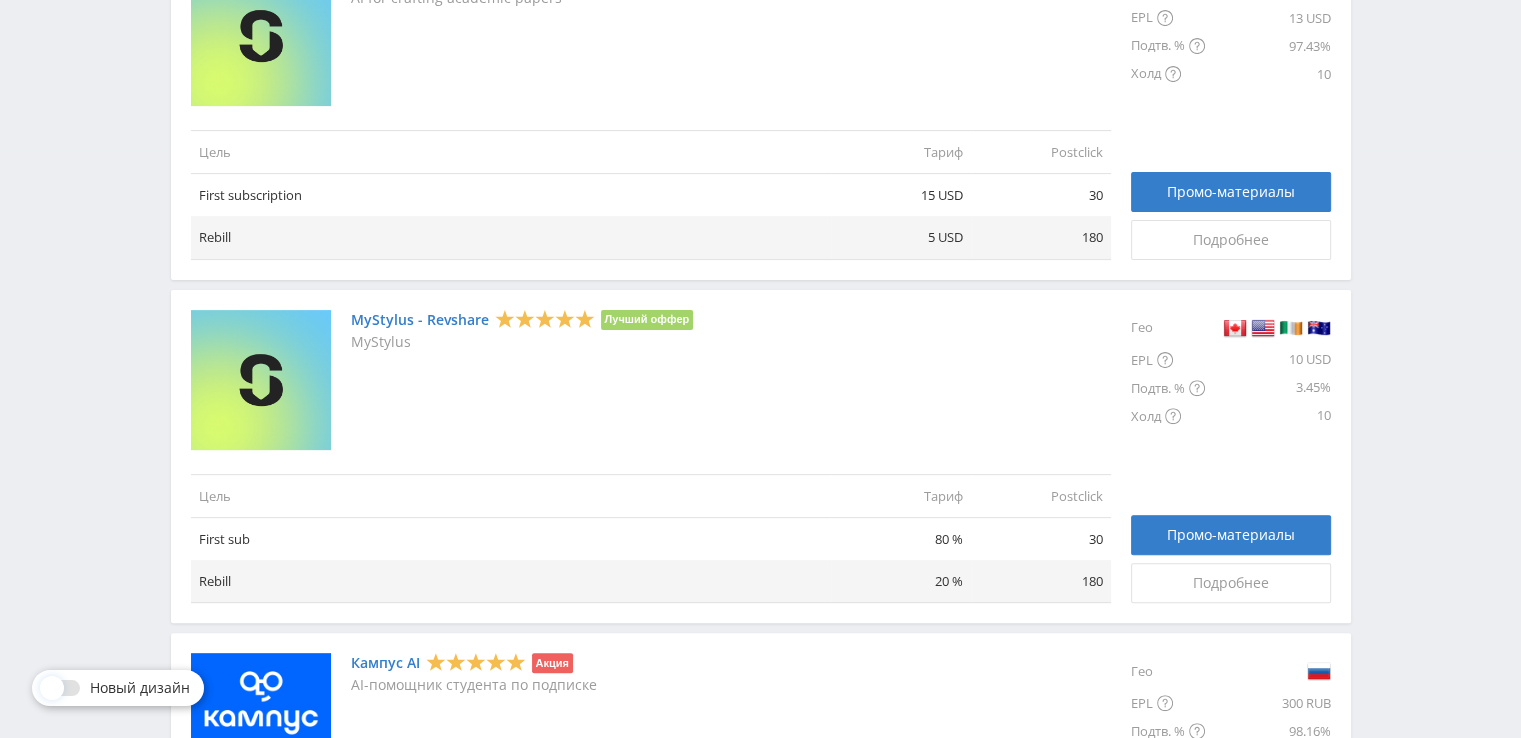 scroll, scrollTop: 700, scrollLeft: 0, axis: vertical 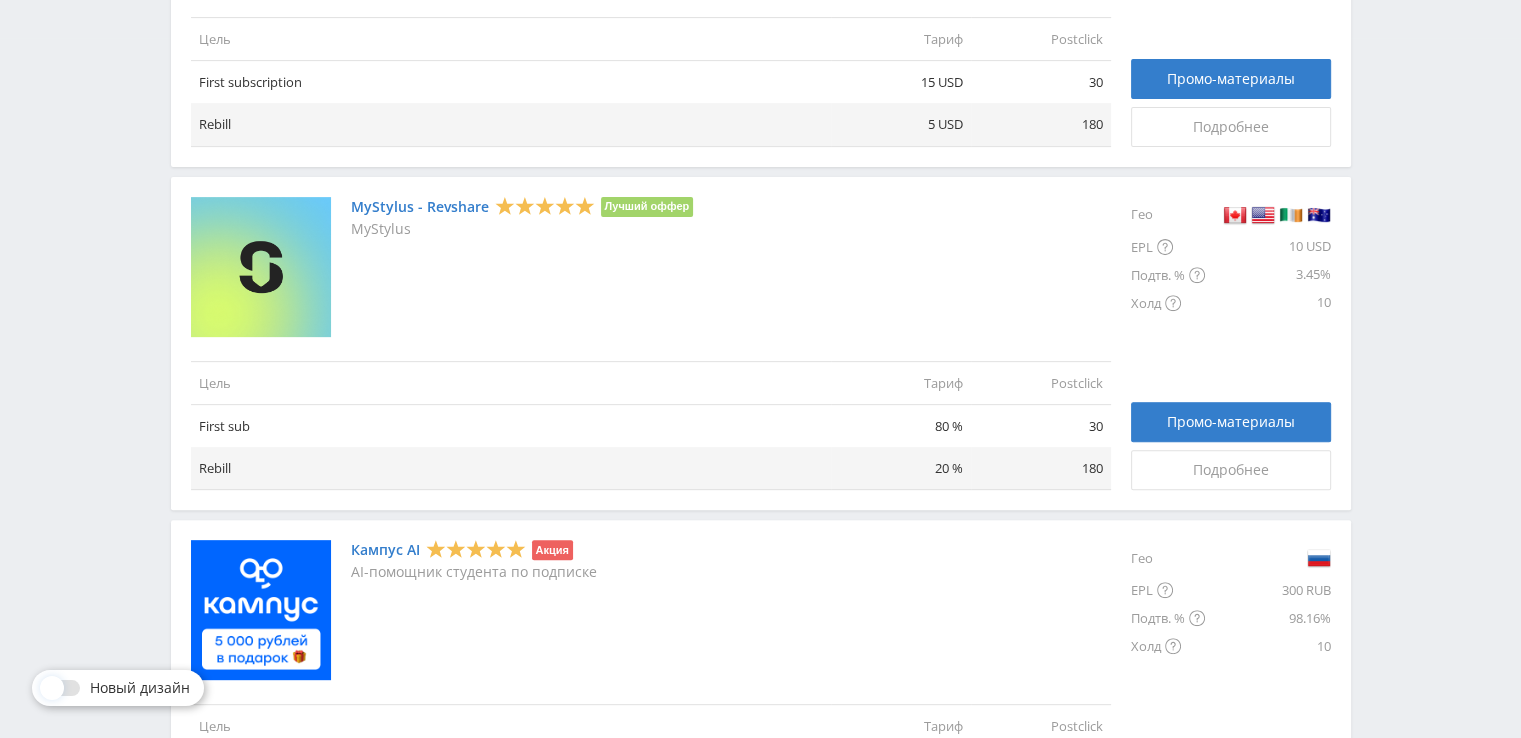click on "3.45%" at bounding box center (1268, 275) 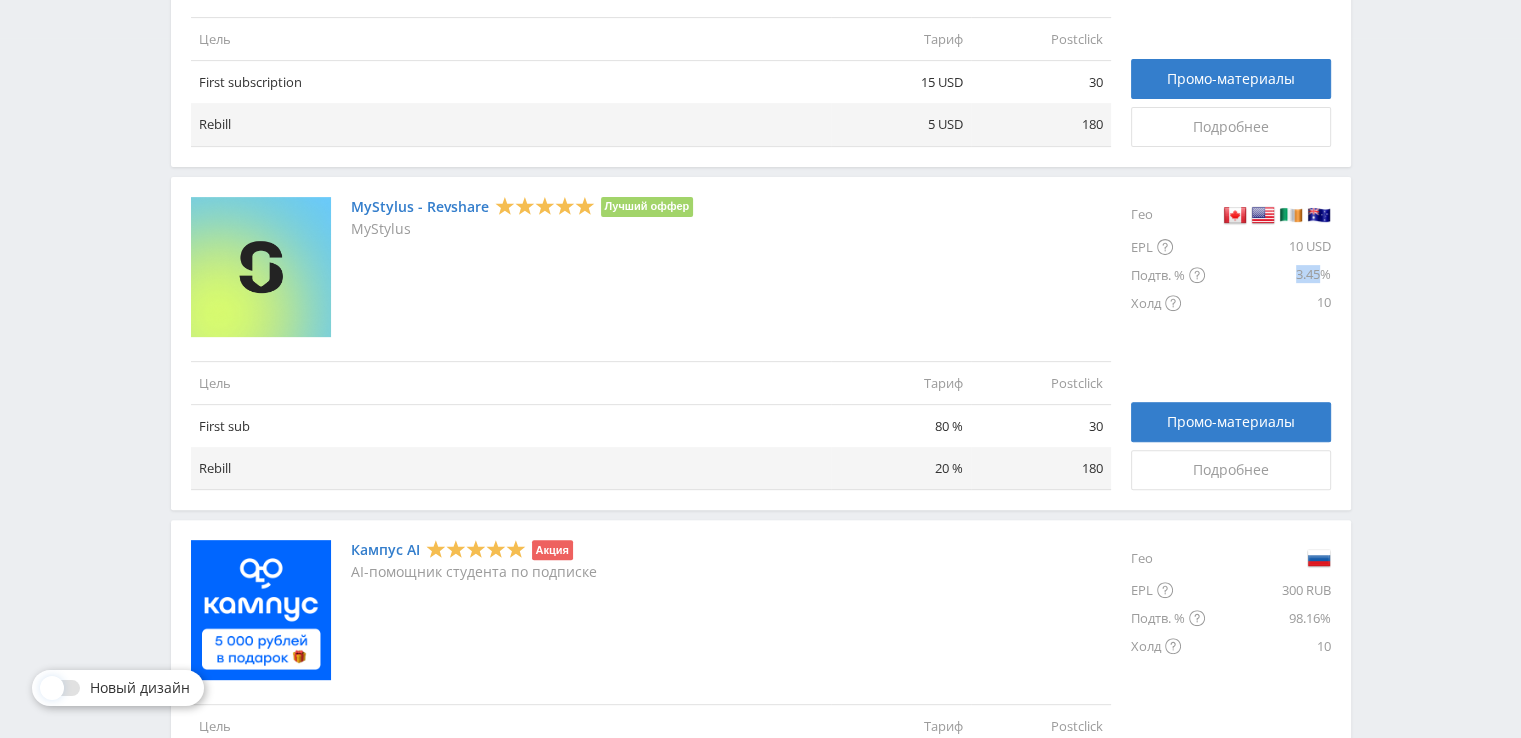 click on "3.45%" at bounding box center (1268, 275) 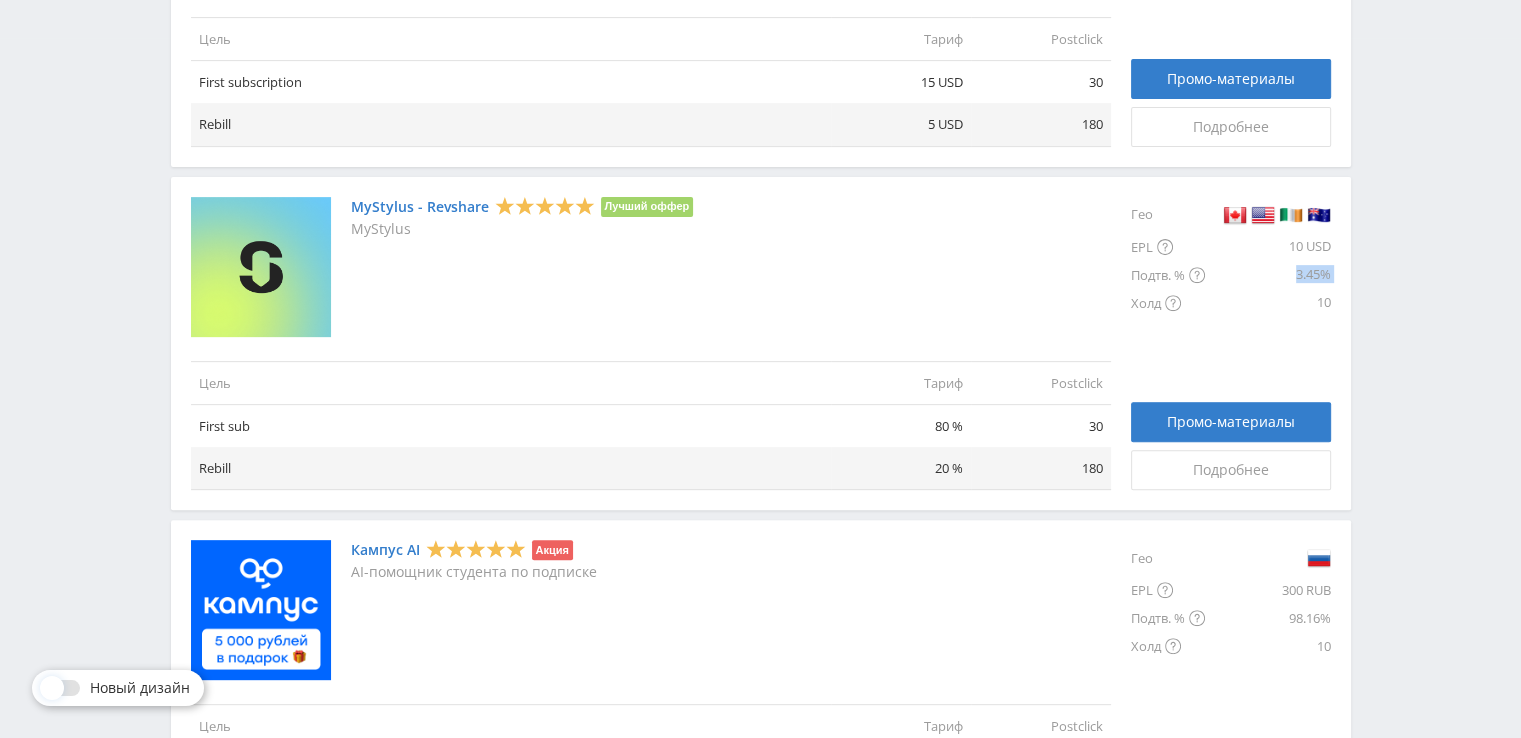 click on "3.45%" at bounding box center (1268, 275) 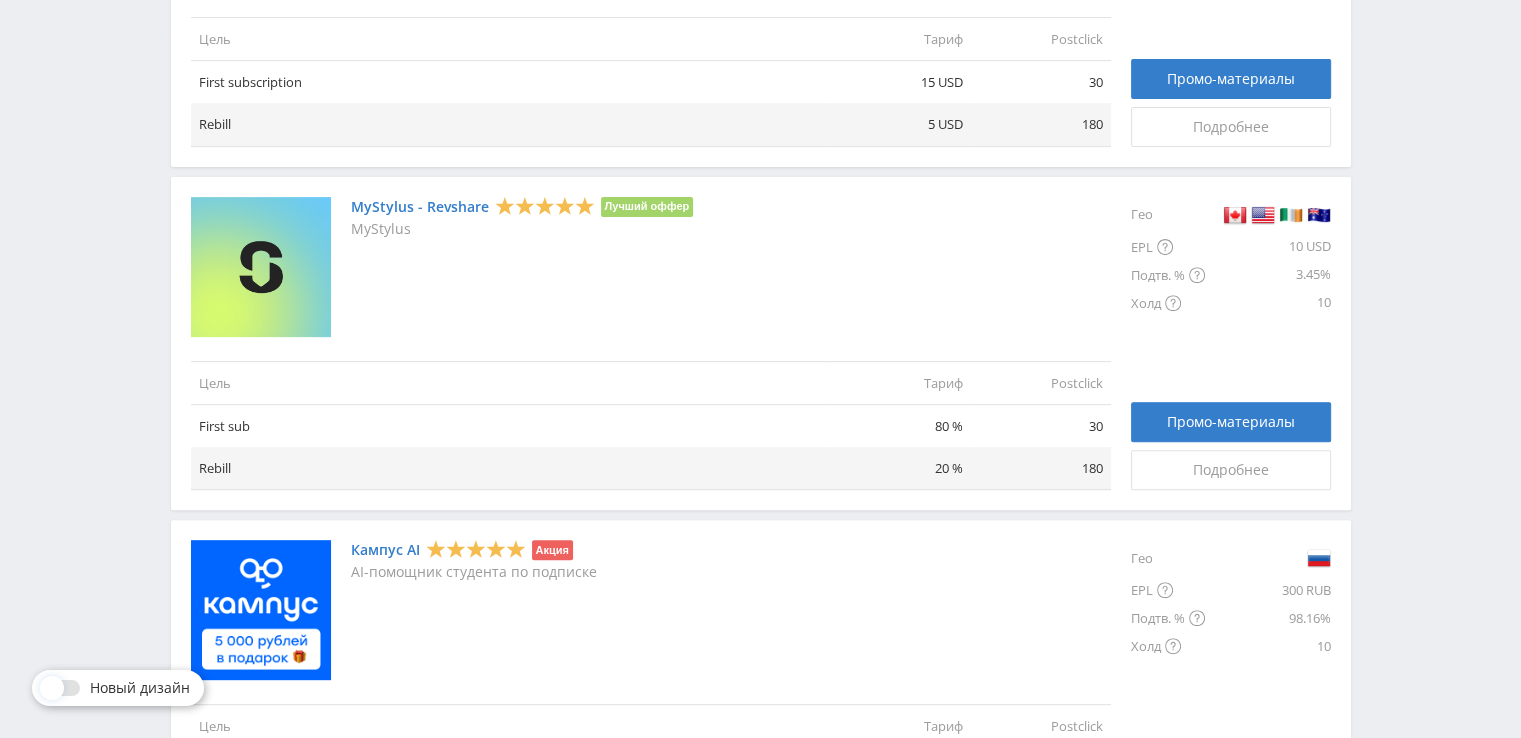 click on "10" at bounding box center (1268, 303) 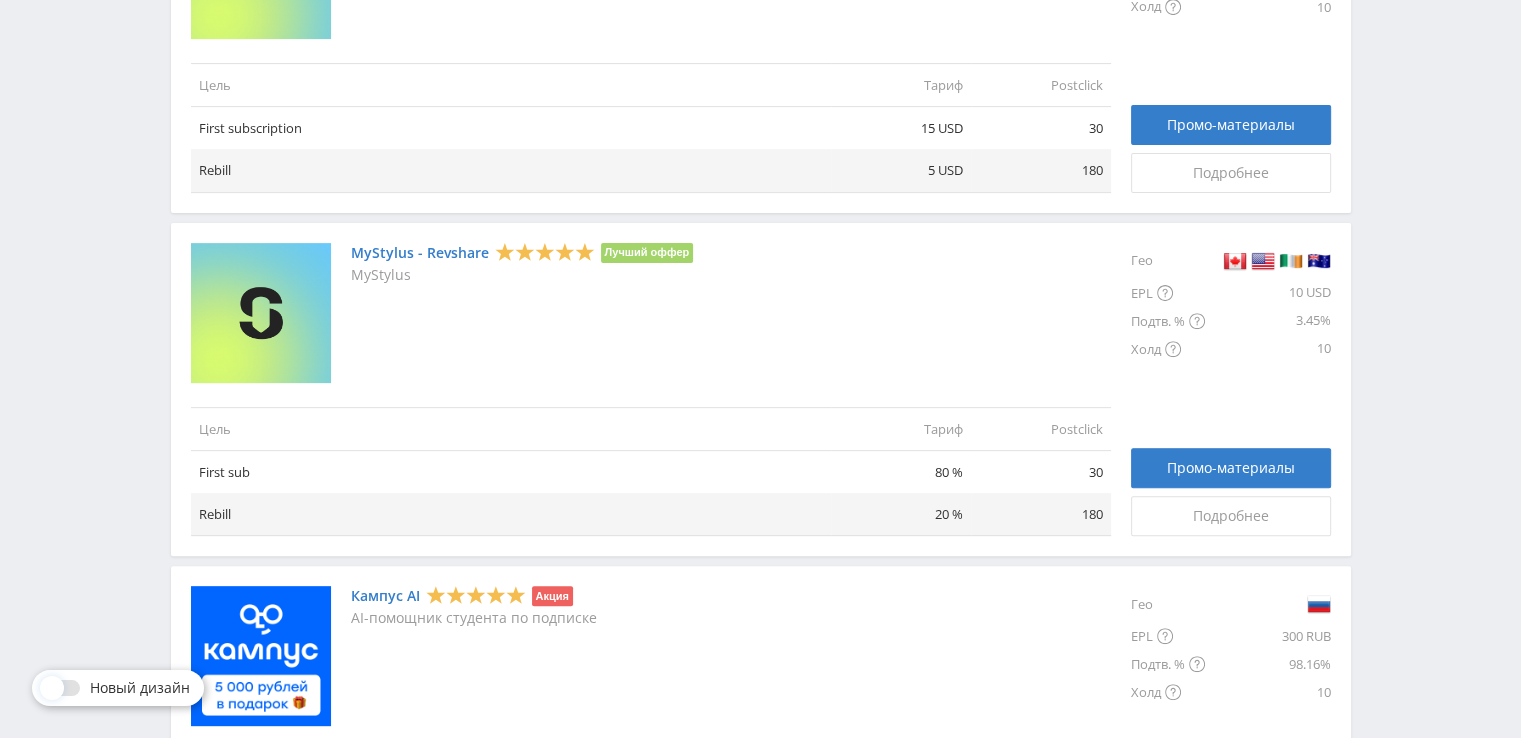 scroll, scrollTop: 0, scrollLeft: 0, axis: both 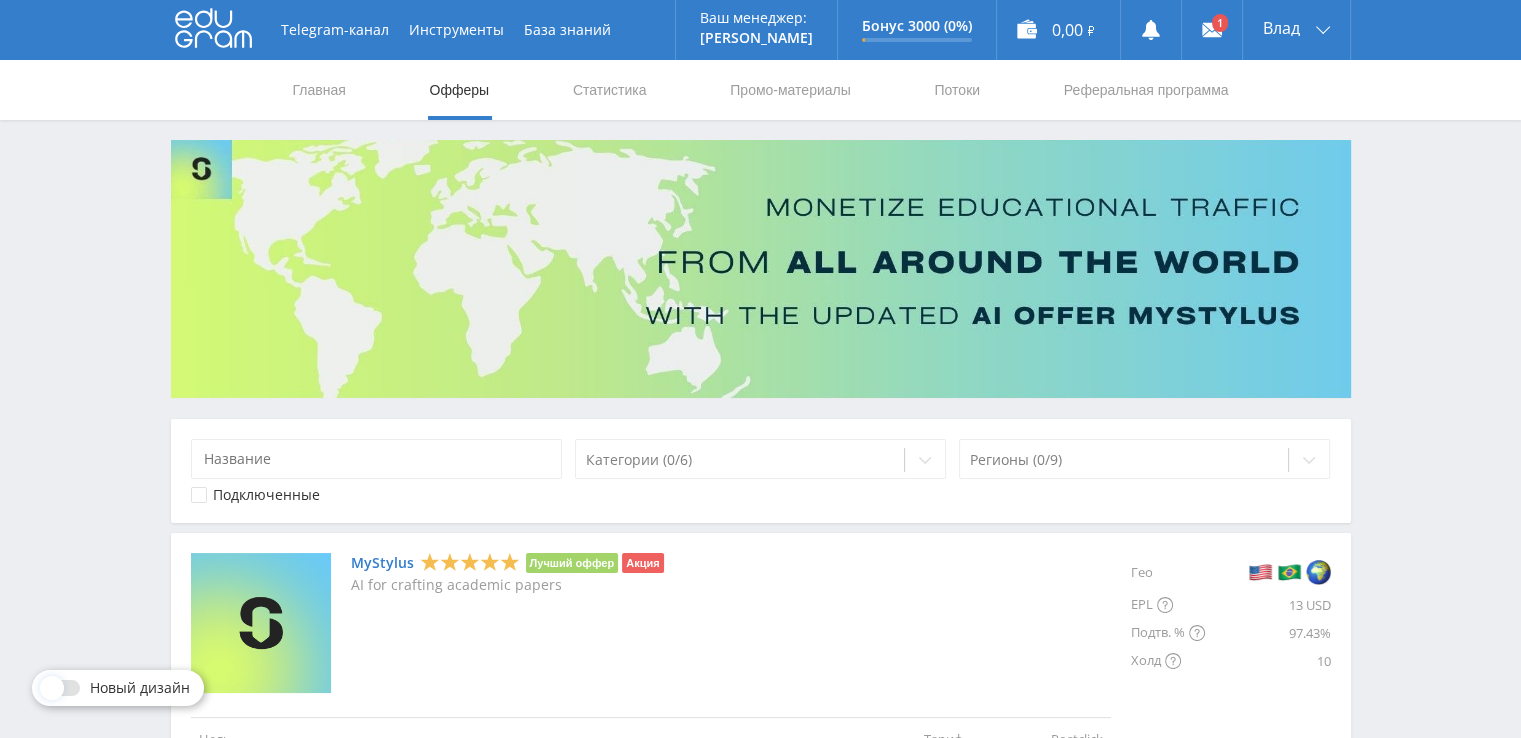 click 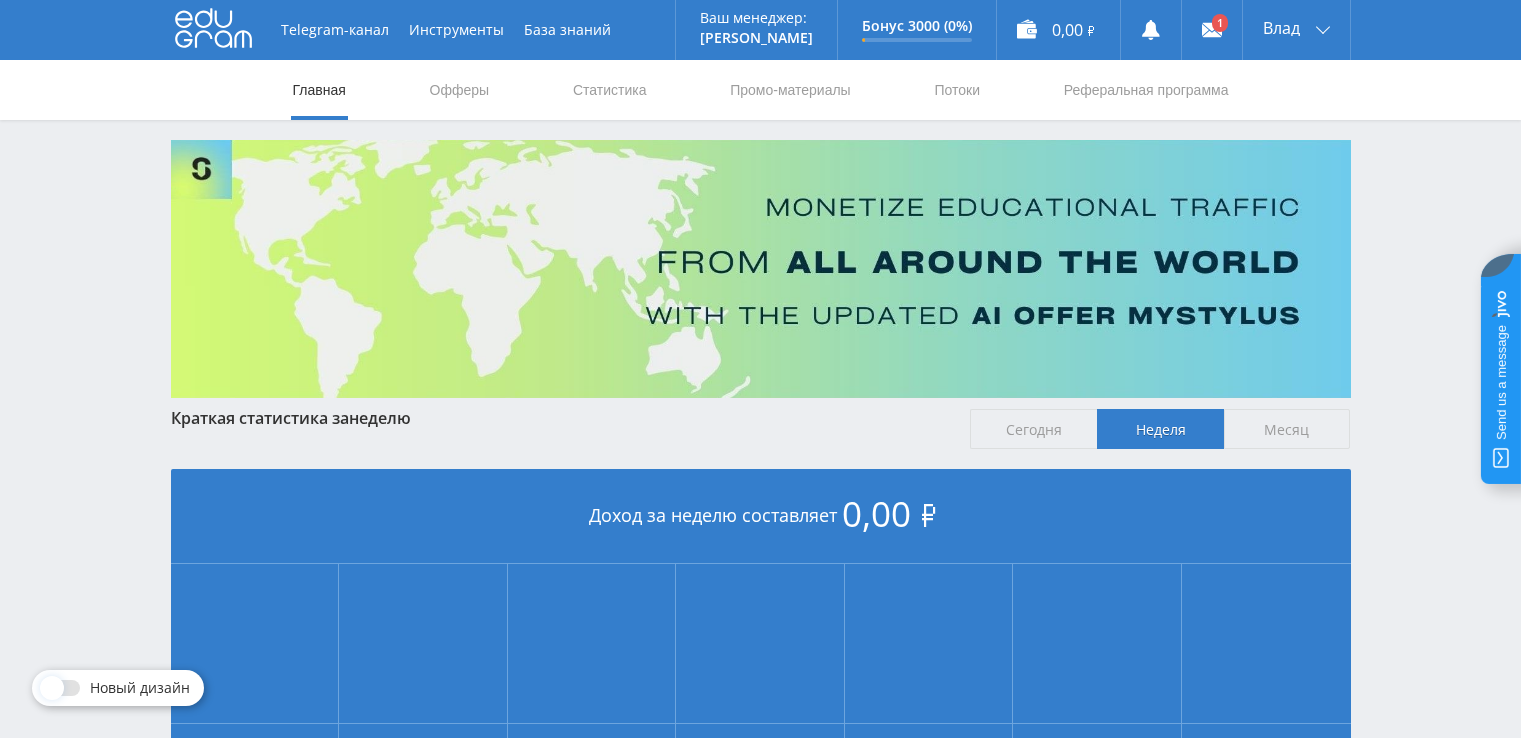 scroll, scrollTop: 0, scrollLeft: 0, axis: both 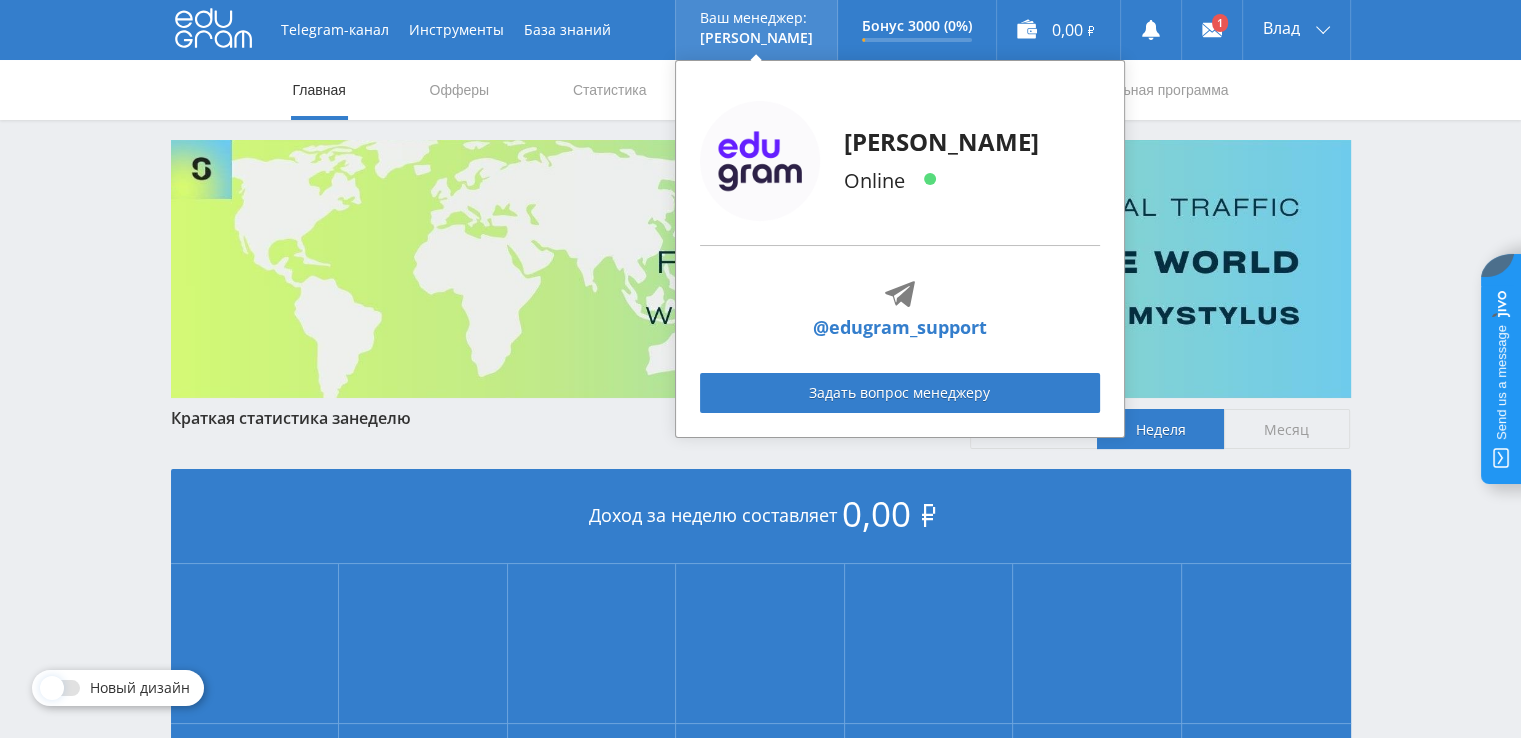 click on "[PERSON_NAME]" at bounding box center (756, 38) 